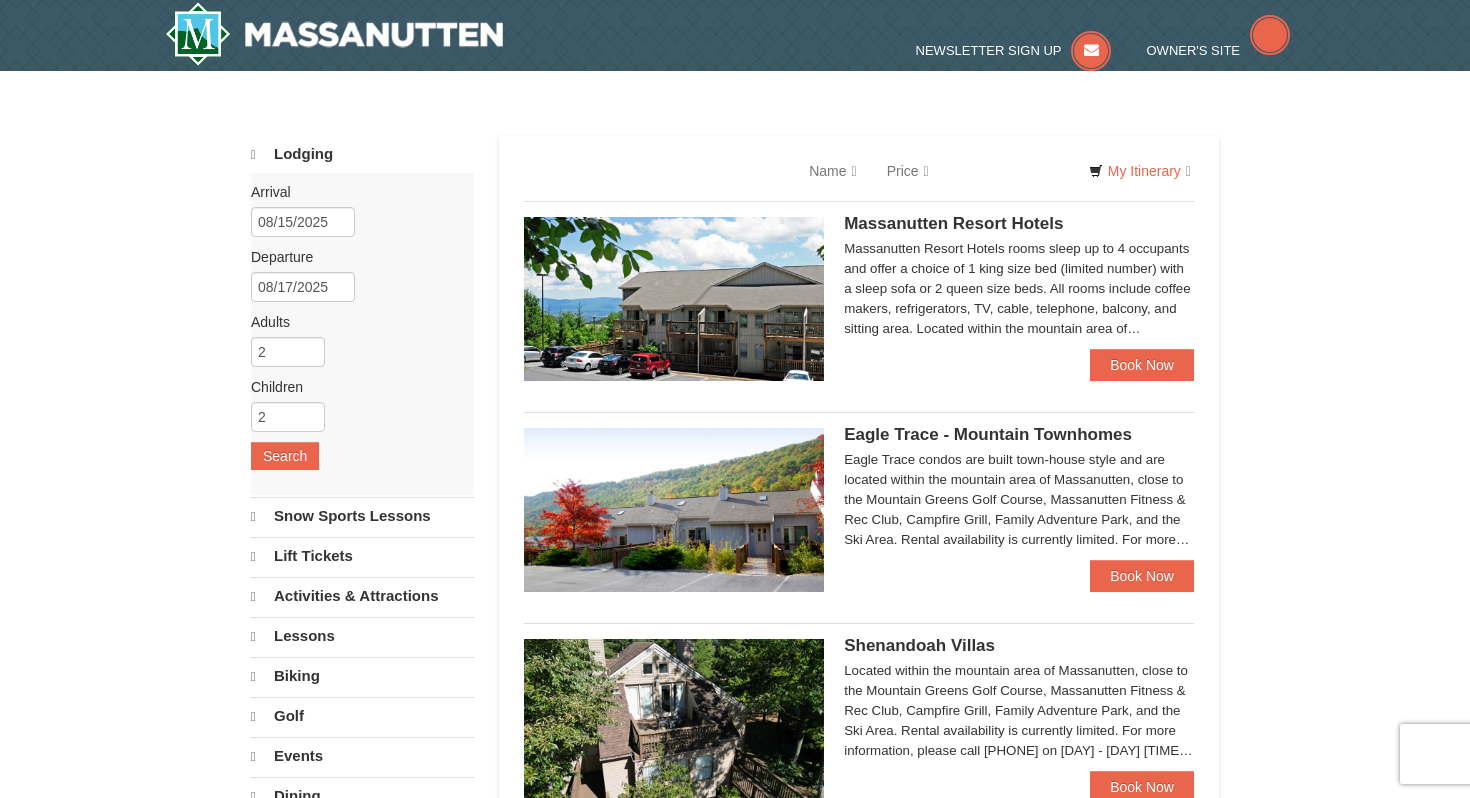 scroll, scrollTop: 0, scrollLeft: 0, axis: both 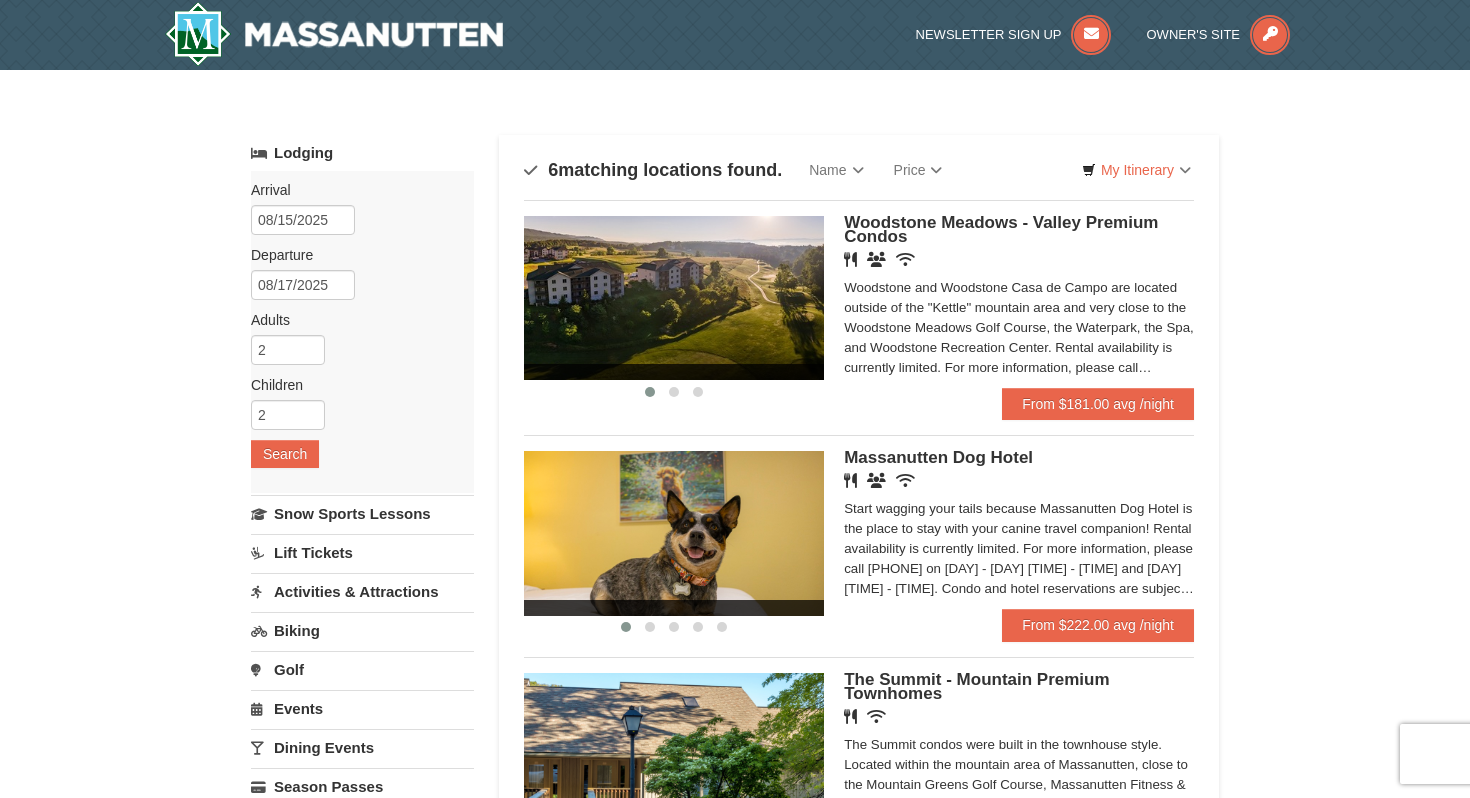 click at bounding box center [674, 298] 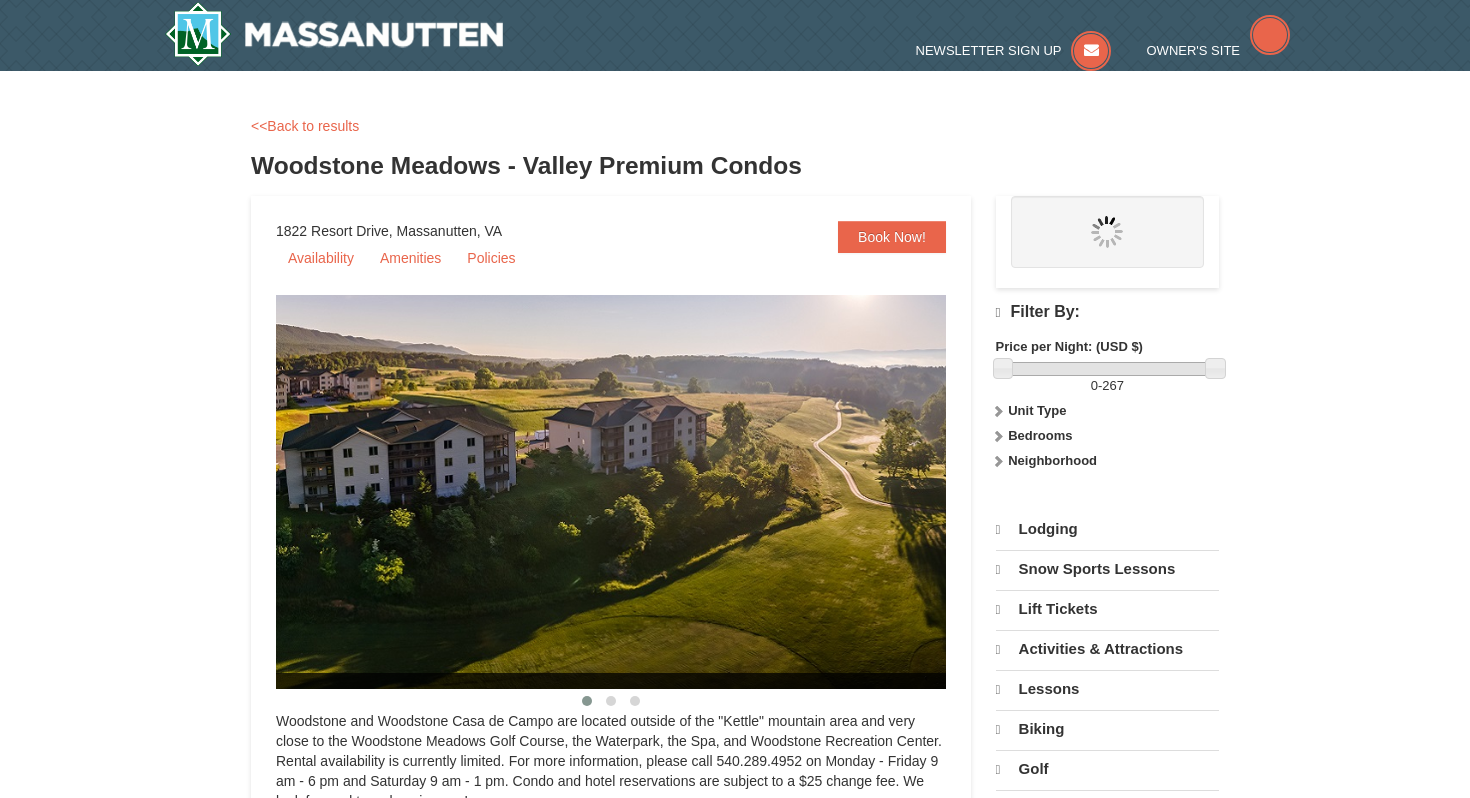 scroll, scrollTop: 0, scrollLeft: 0, axis: both 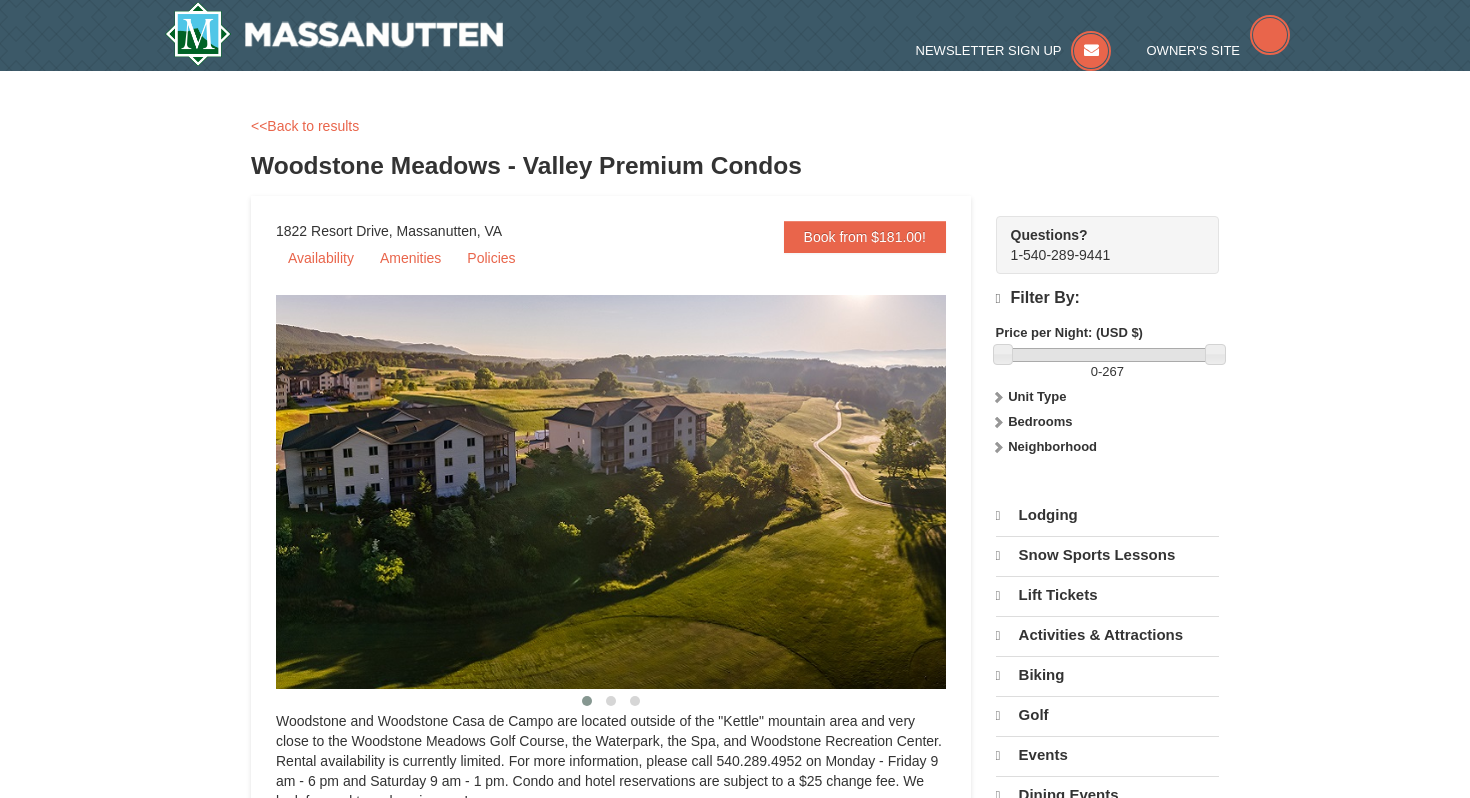select on "8" 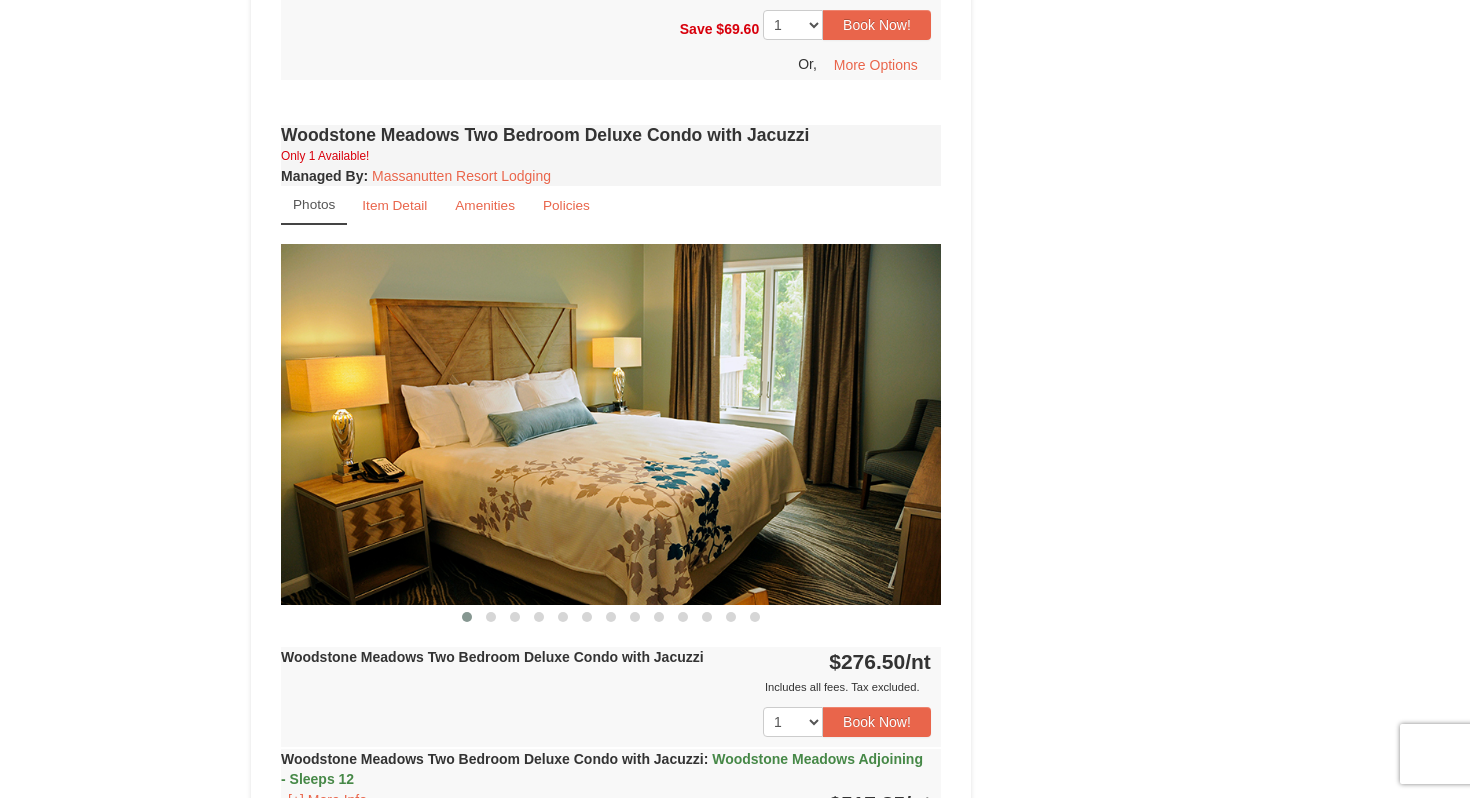 scroll, scrollTop: 2238, scrollLeft: 0, axis: vertical 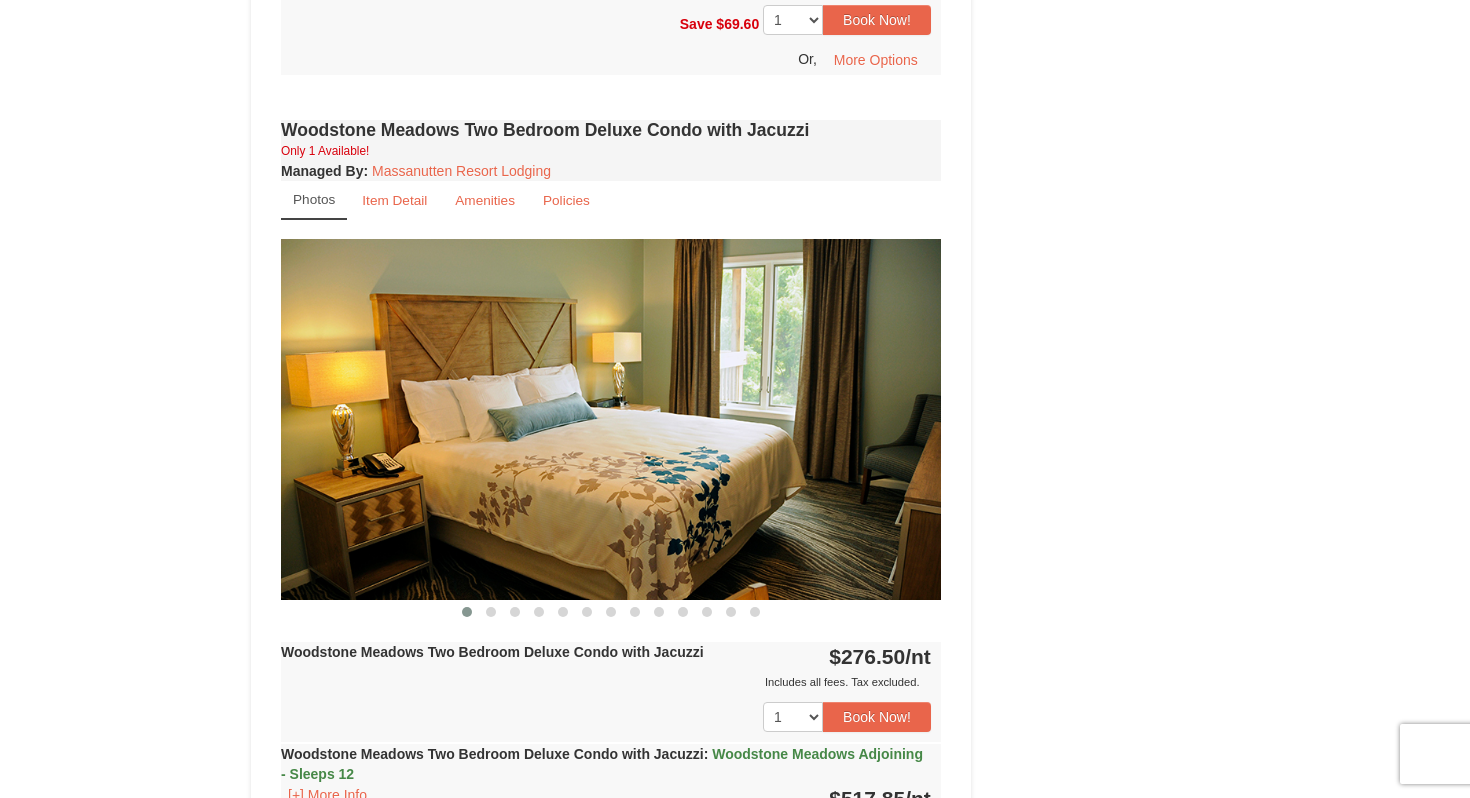 click at bounding box center (611, 419) 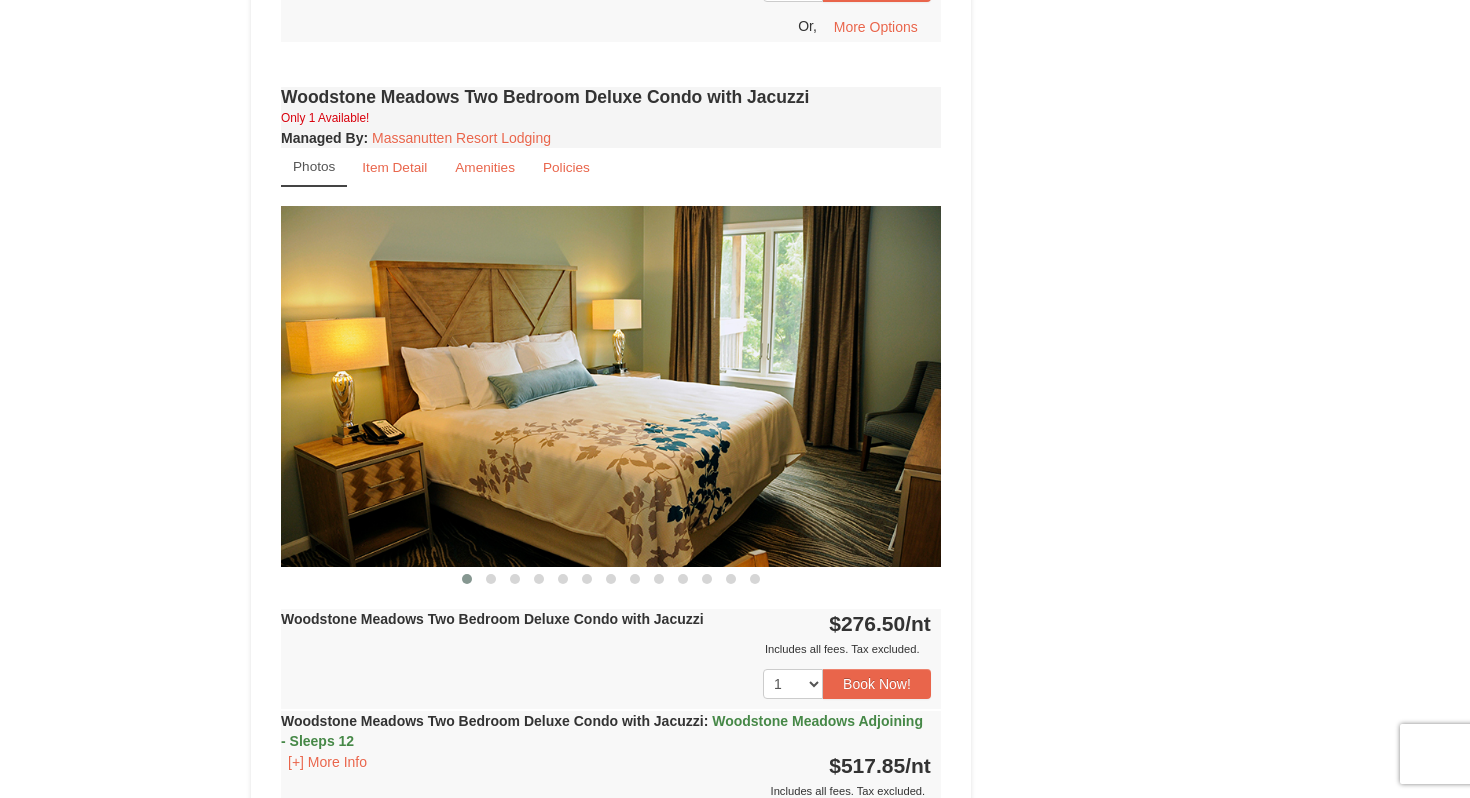 scroll, scrollTop: 2260, scrollLeft: 0, axis: vertical 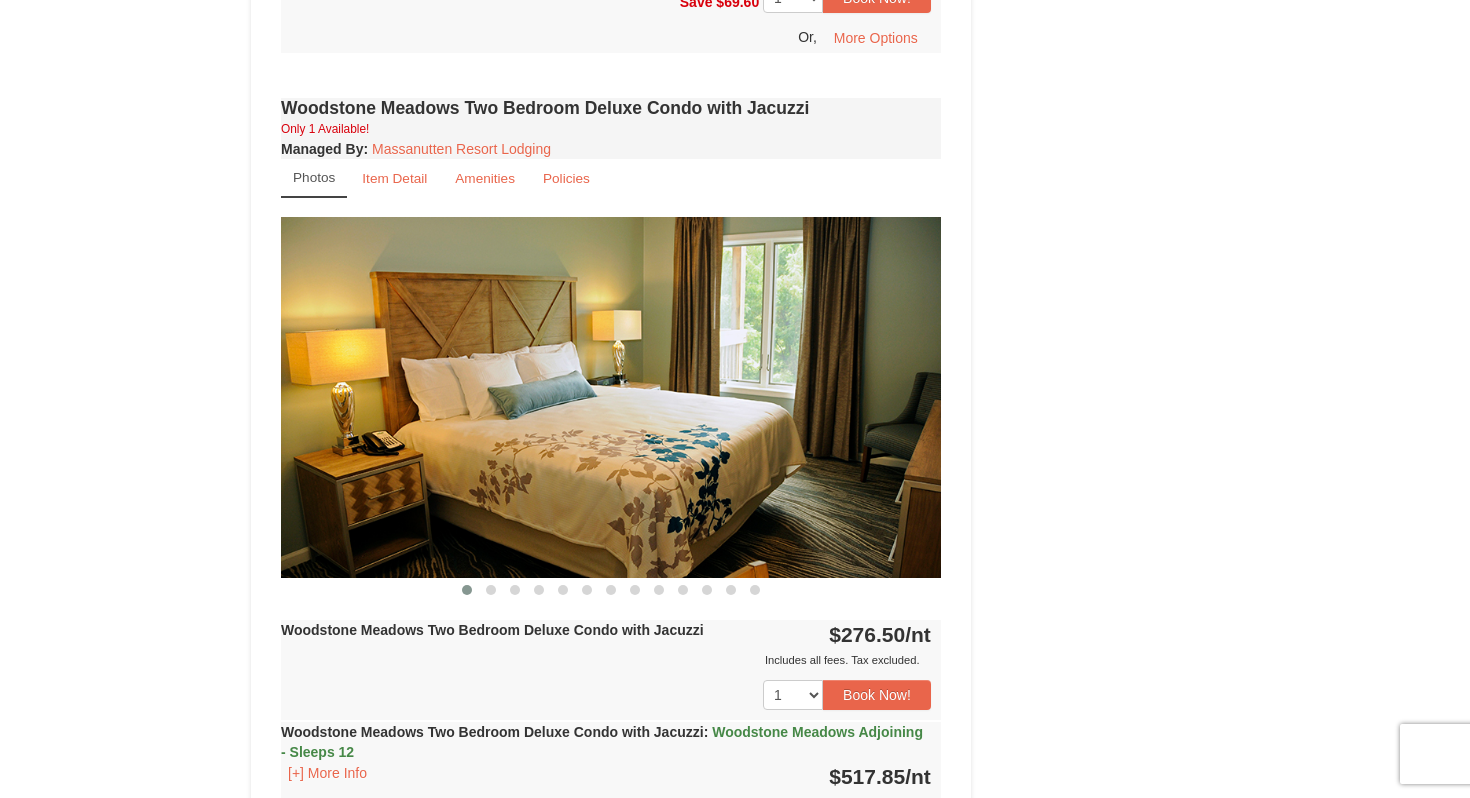 click at bounding box center [611, 397] 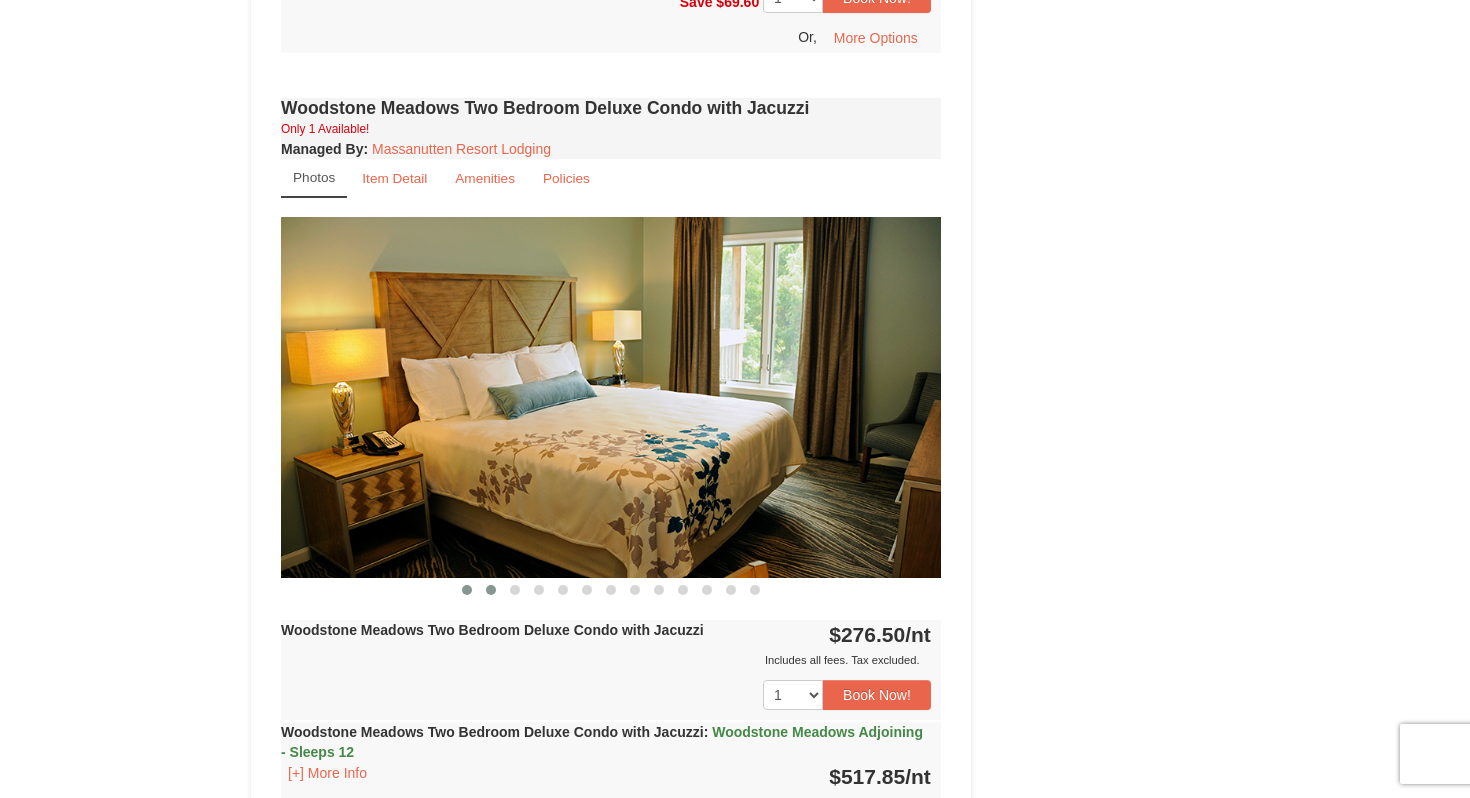 click at bounding box center (491, 590) 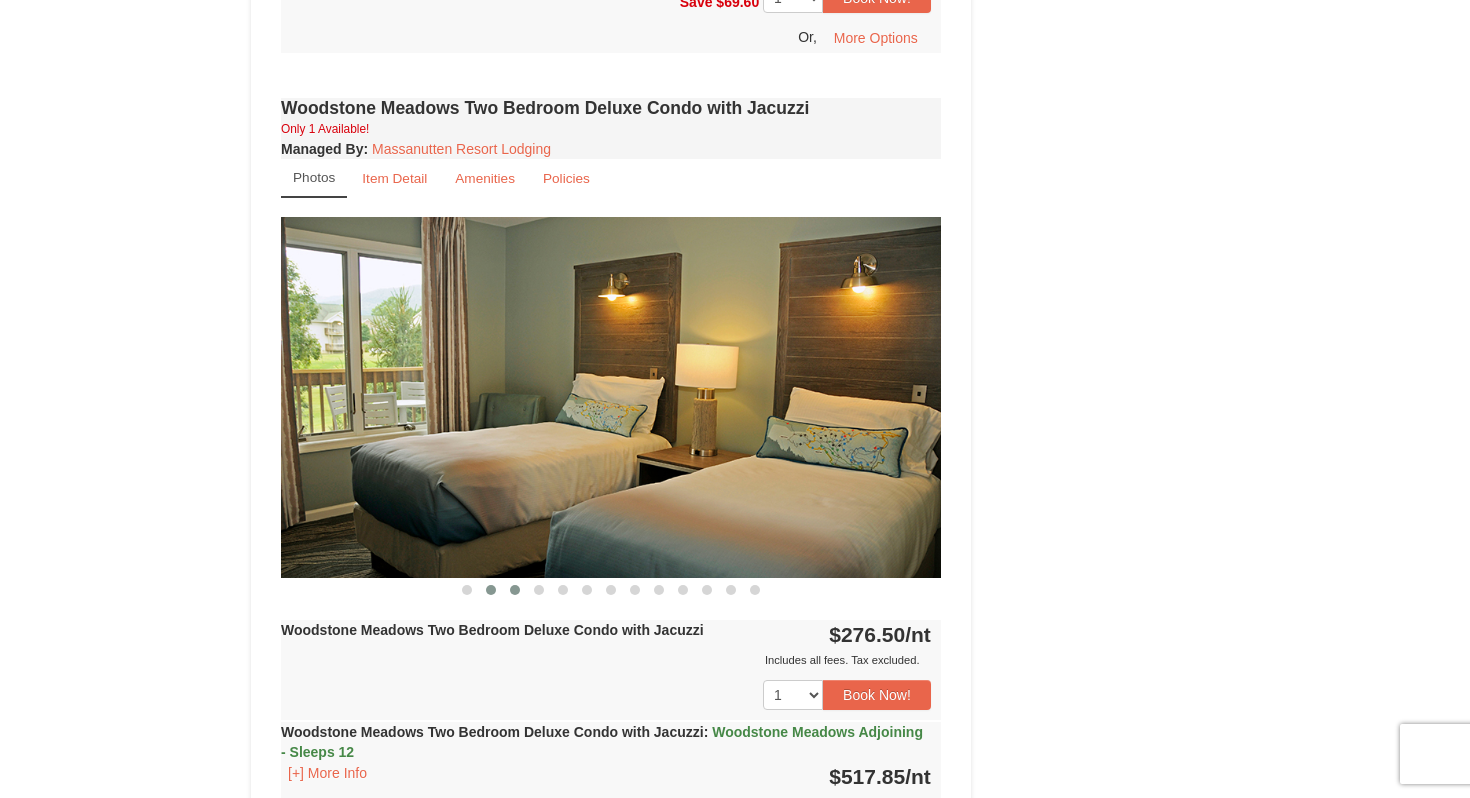click at bounding box center (515, 590) 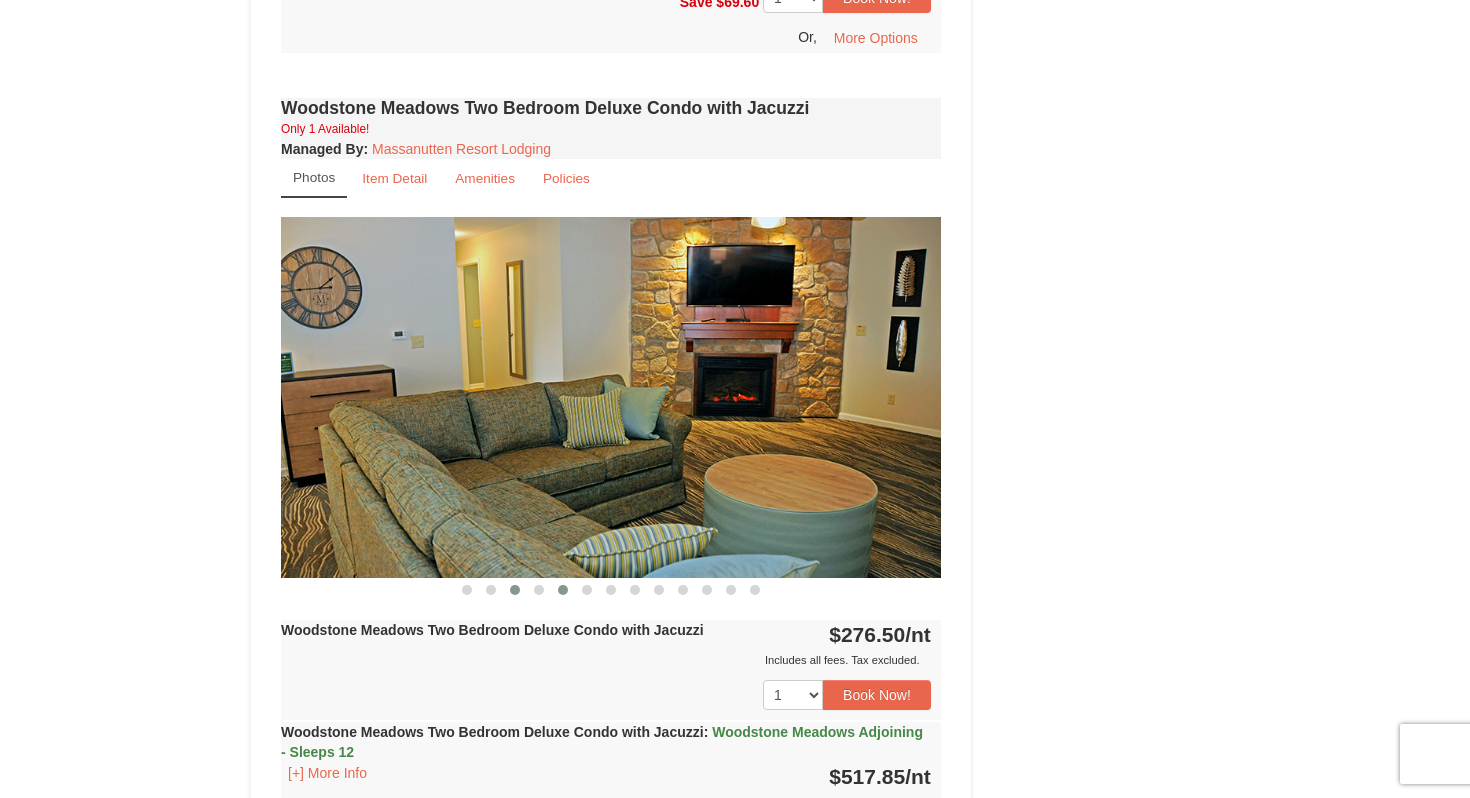 click at bounding box center [563, 590] 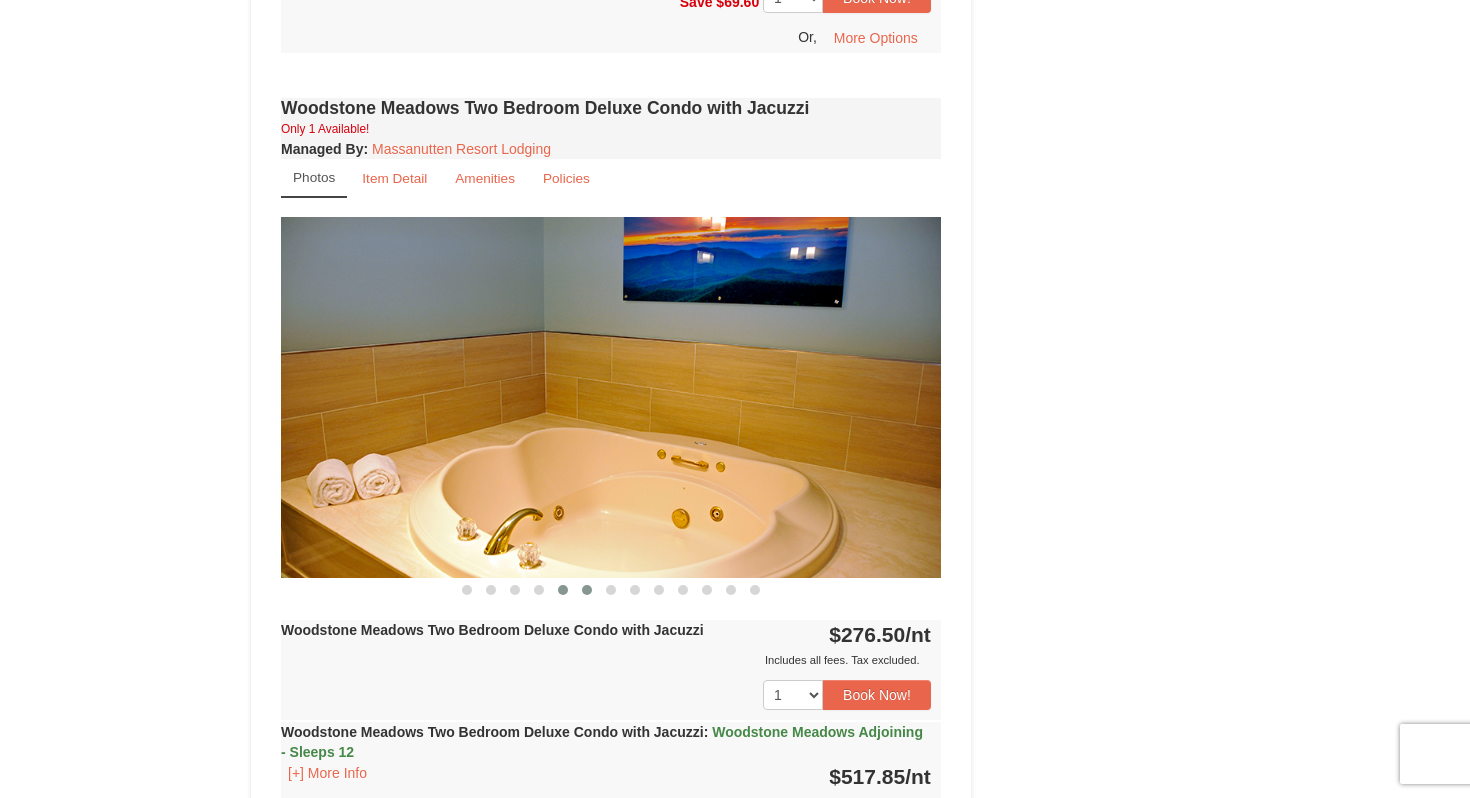click at bounding box center (587, 590) 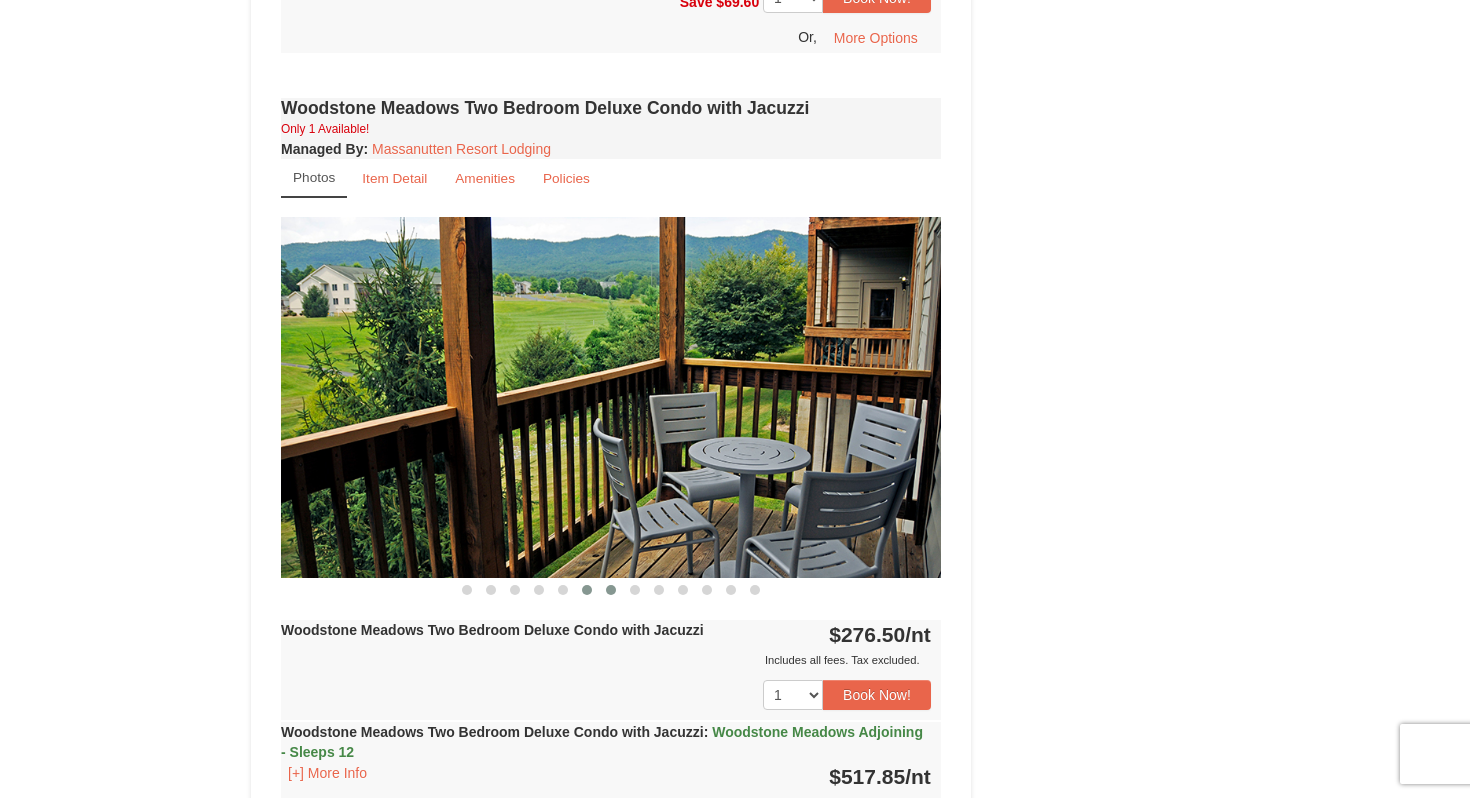 click at bounding box center (611, 590) 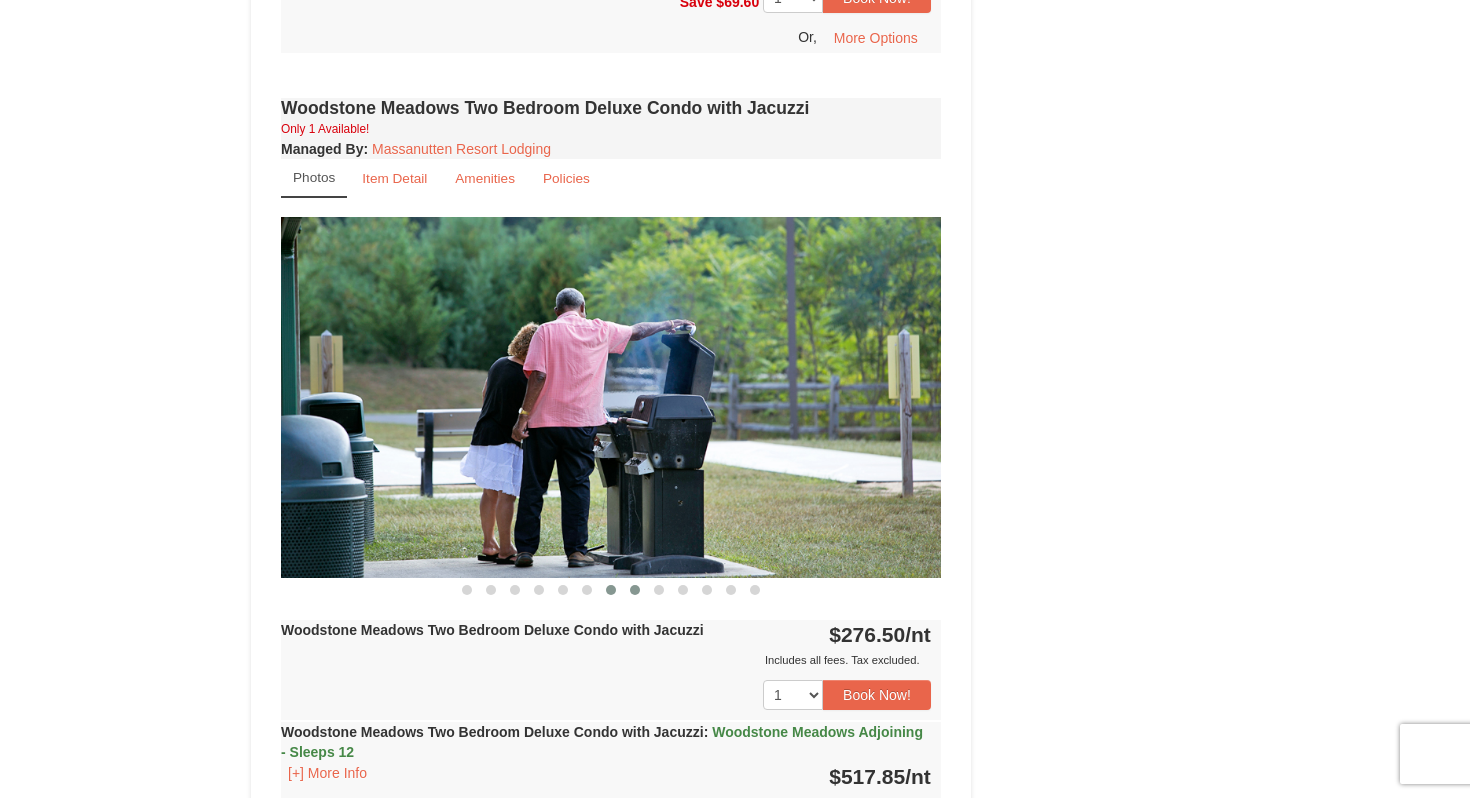 click at bounding box center [635, 590] 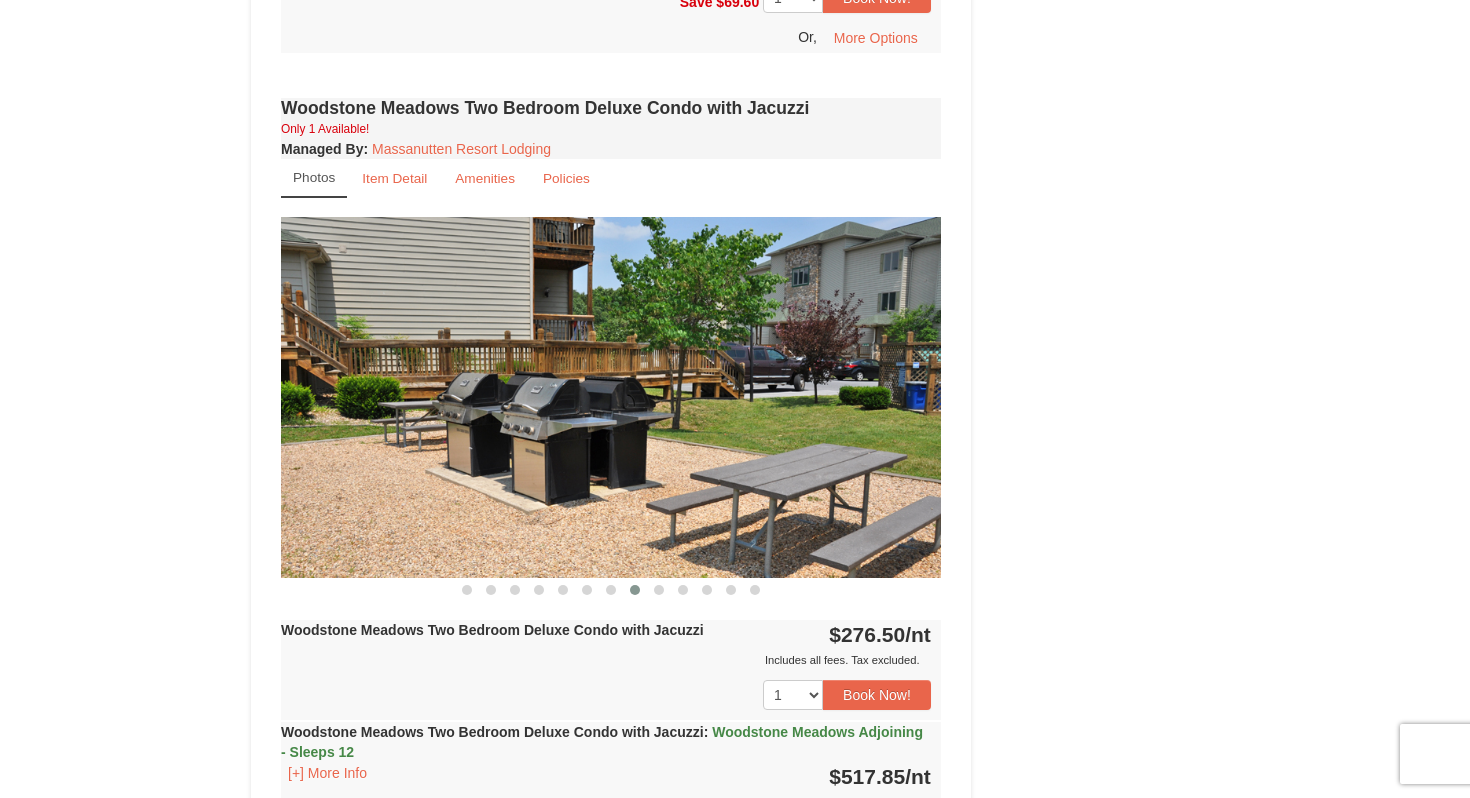 click on "Woodstone Meadows Two Bedroom Deluxe Condo with Jacuzzi
Only 1 Available!
Managed By :   Massanutten Resort Lodging
Photos
Item Detail
Amenities
Policies
Woodstone Meadows - Valley Premium Condos  Details  1" at bounding box center (611, 512) 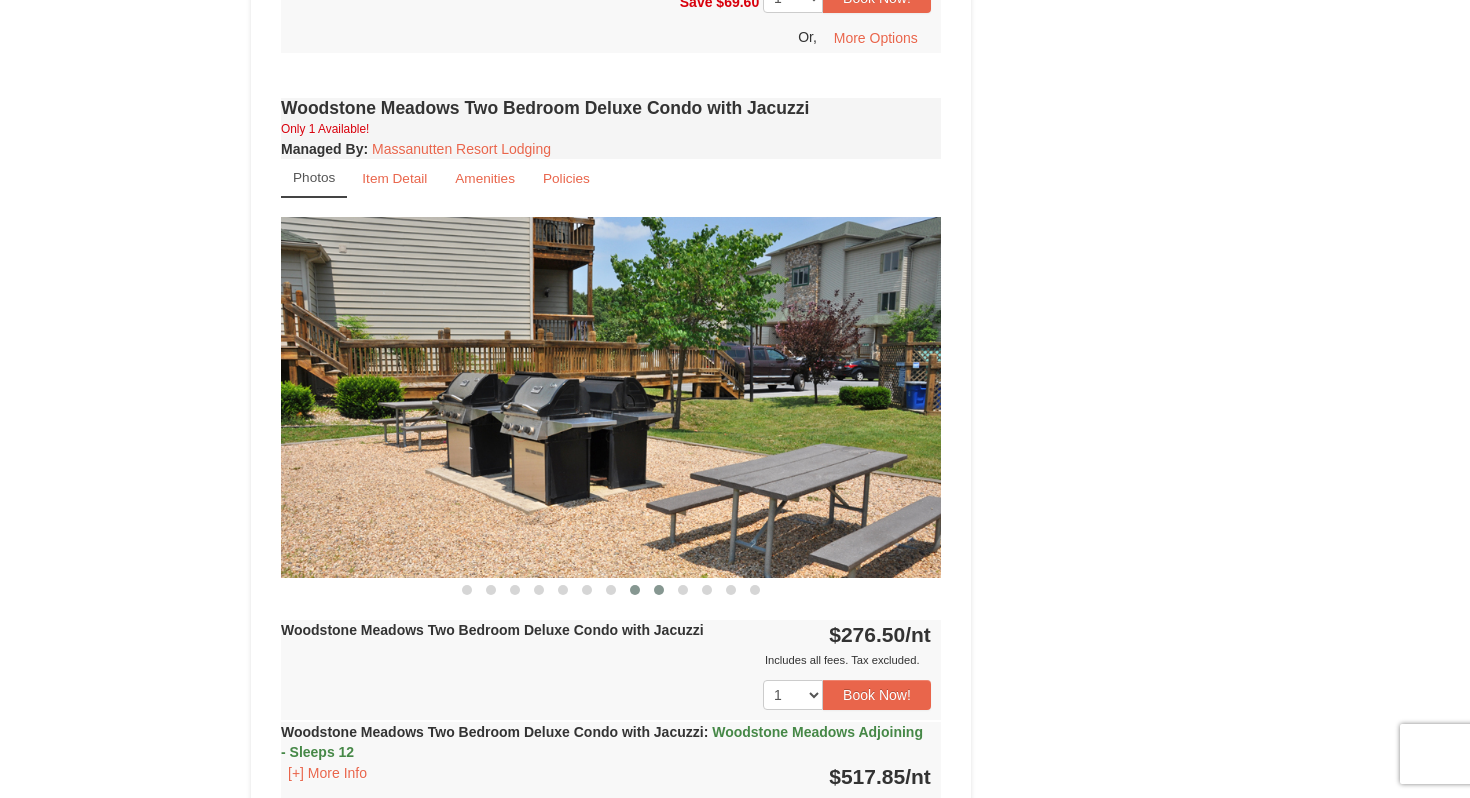 click at bounding box center [659, 590] 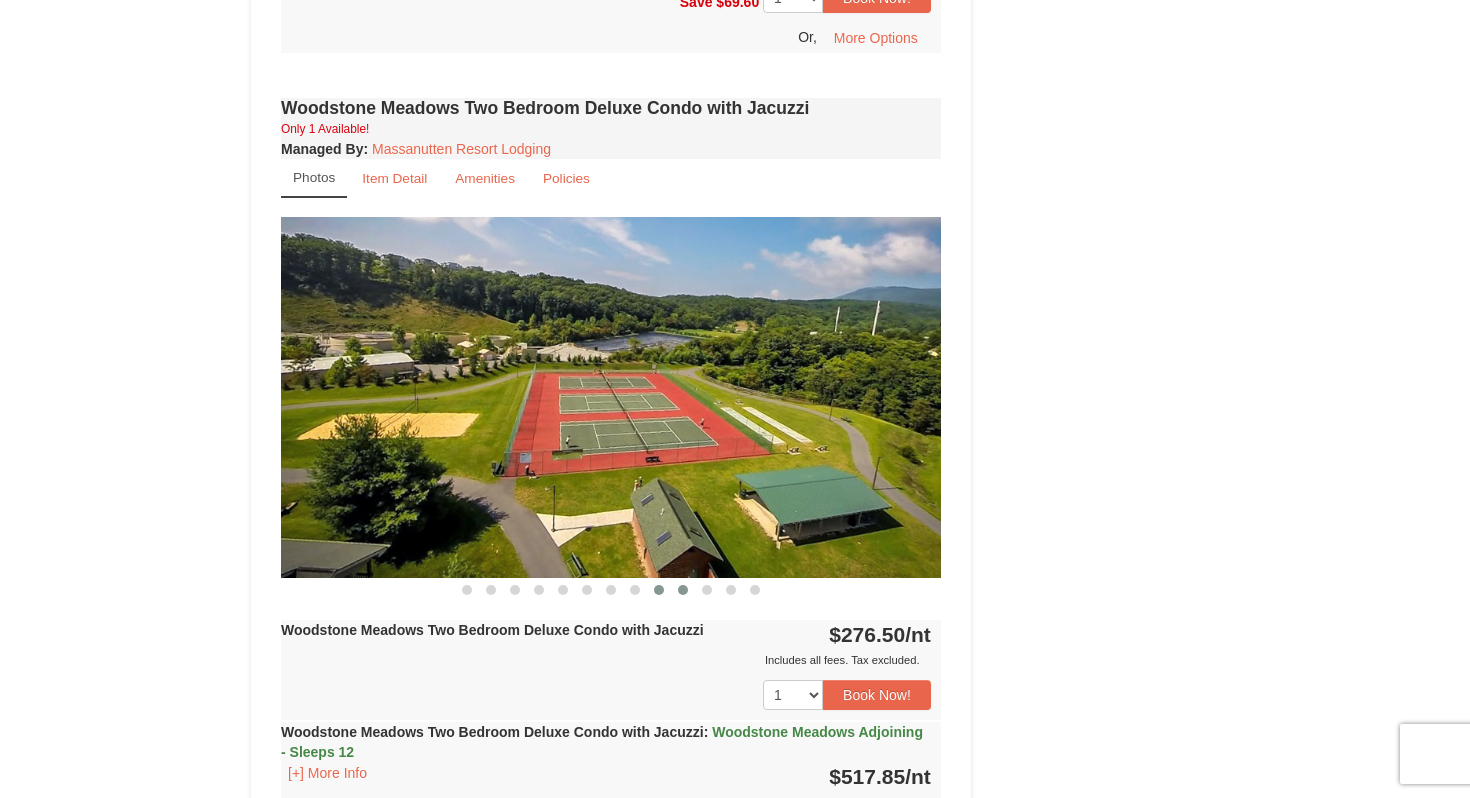 click at bounding box center [683, 590] 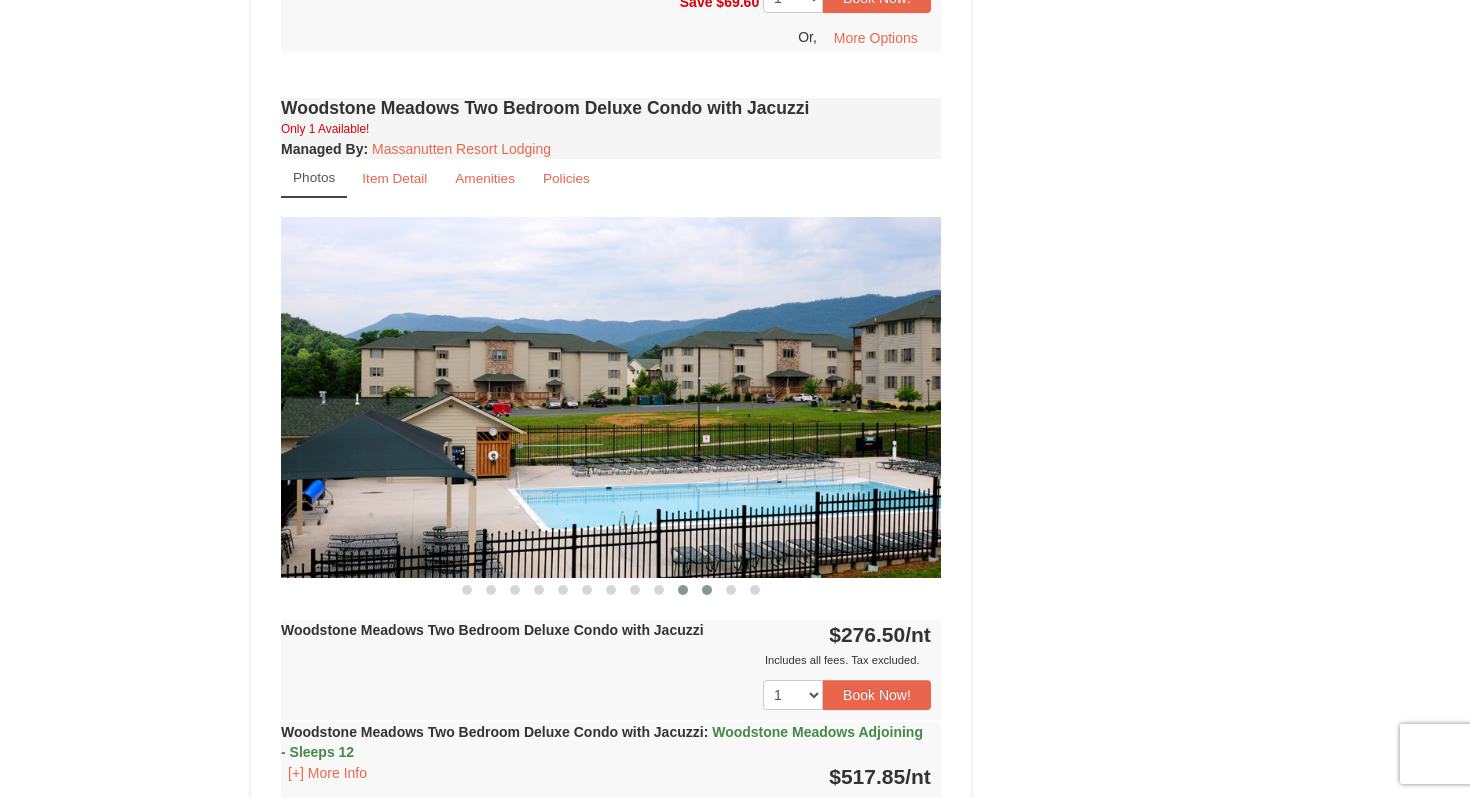 click at bounding box center (707, 590) 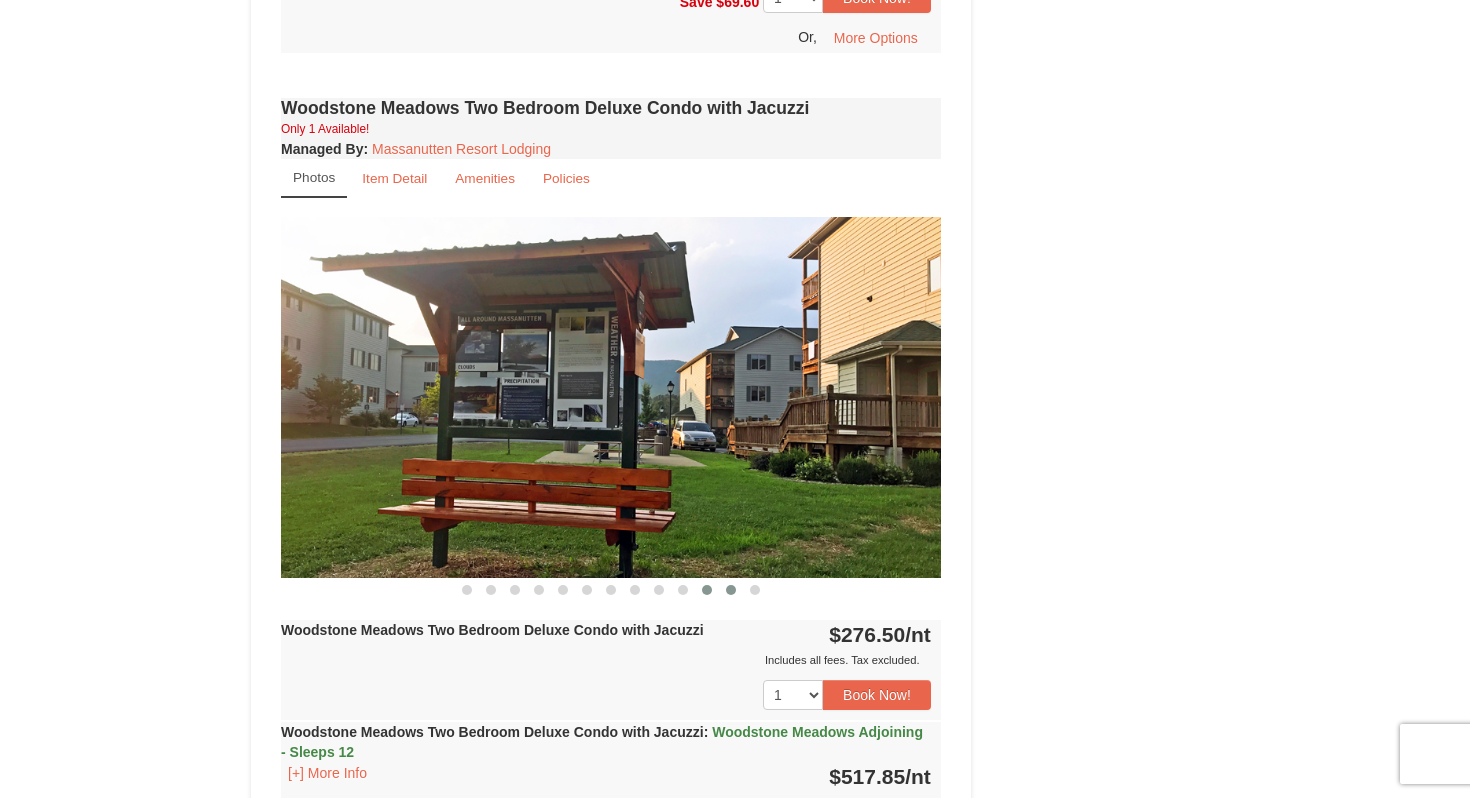 click at bounding box center [731, 590] 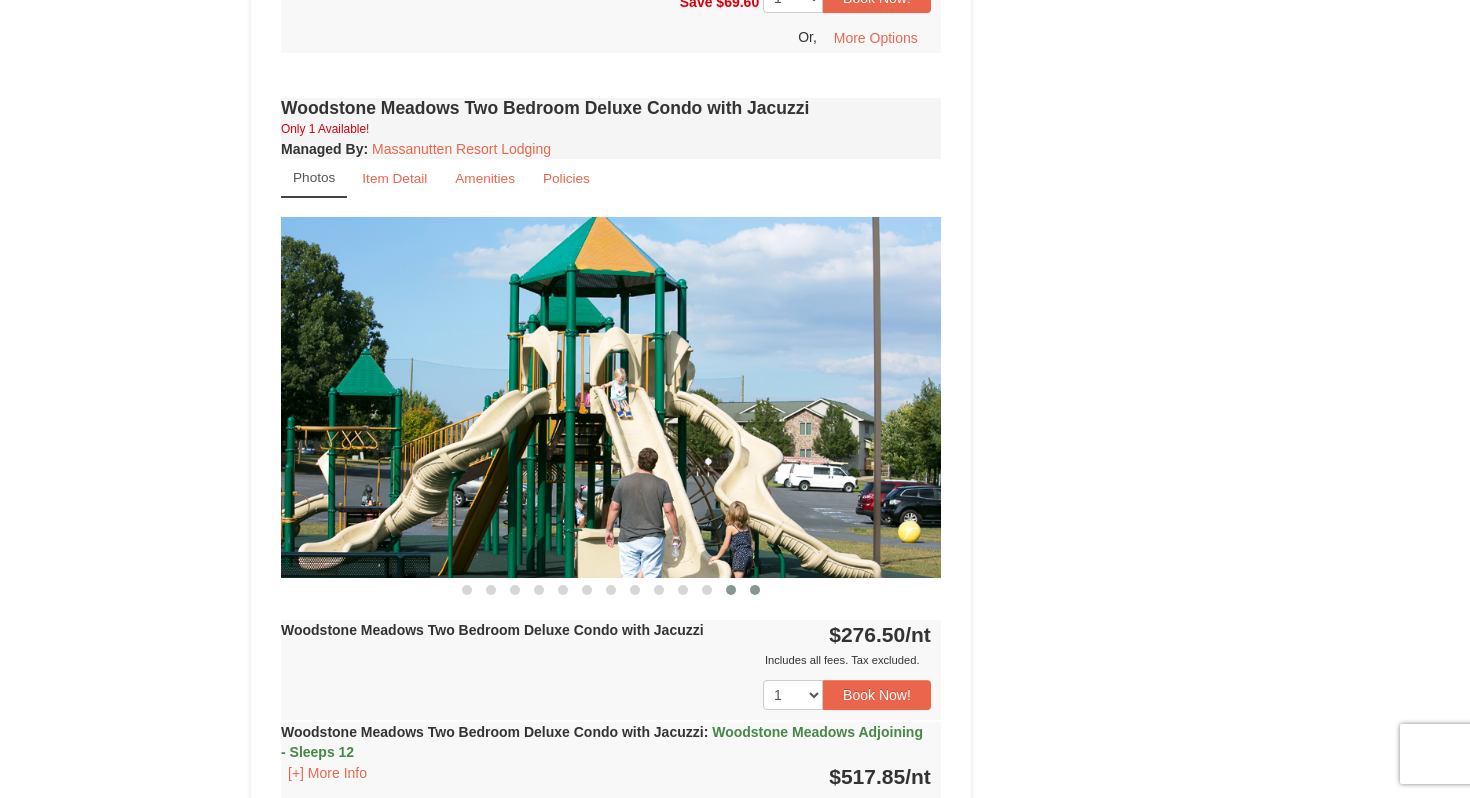 click at bounding box center (755, 590) 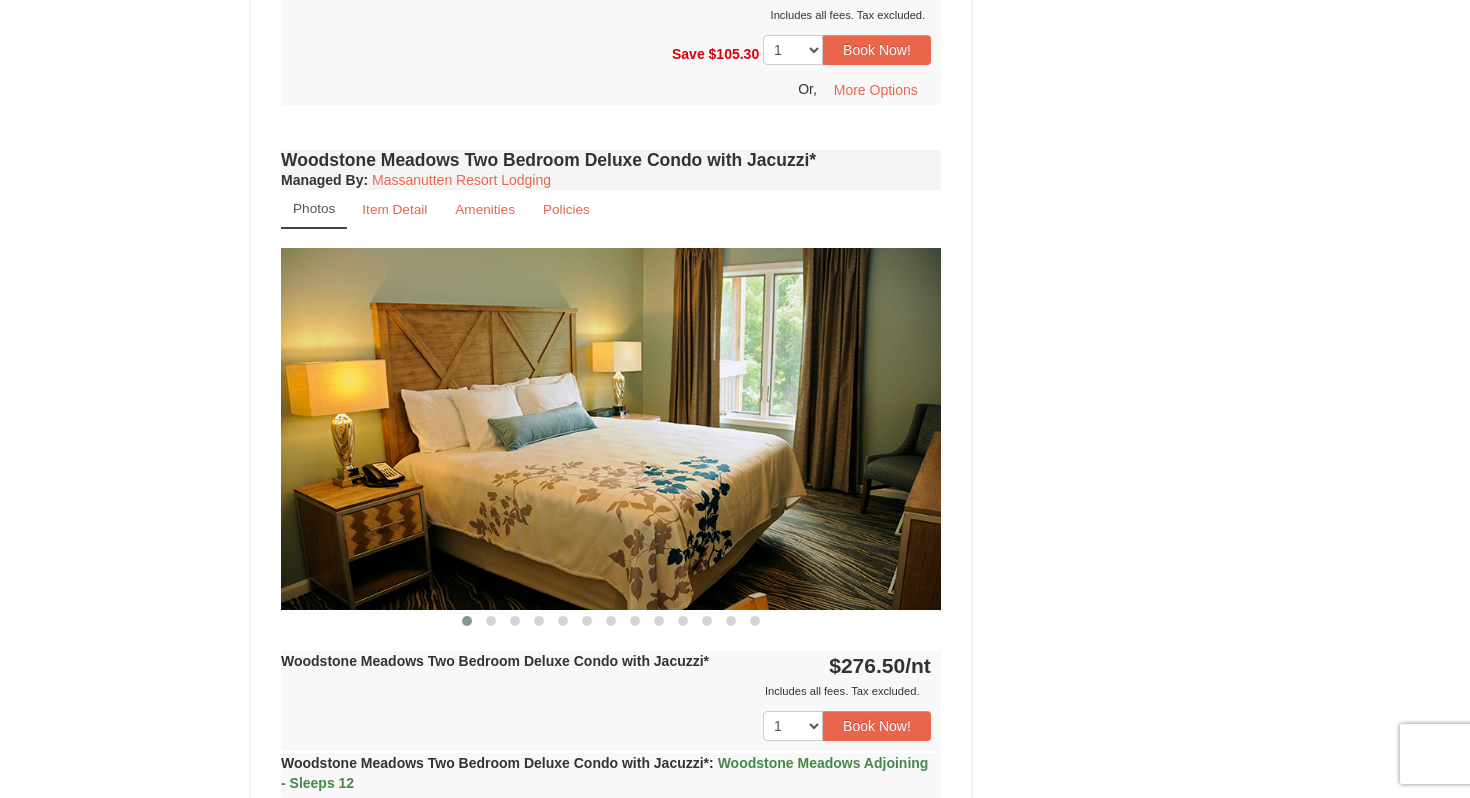 scroll, scrollTop: 3048, scrollLeft: 0, axis: vertical 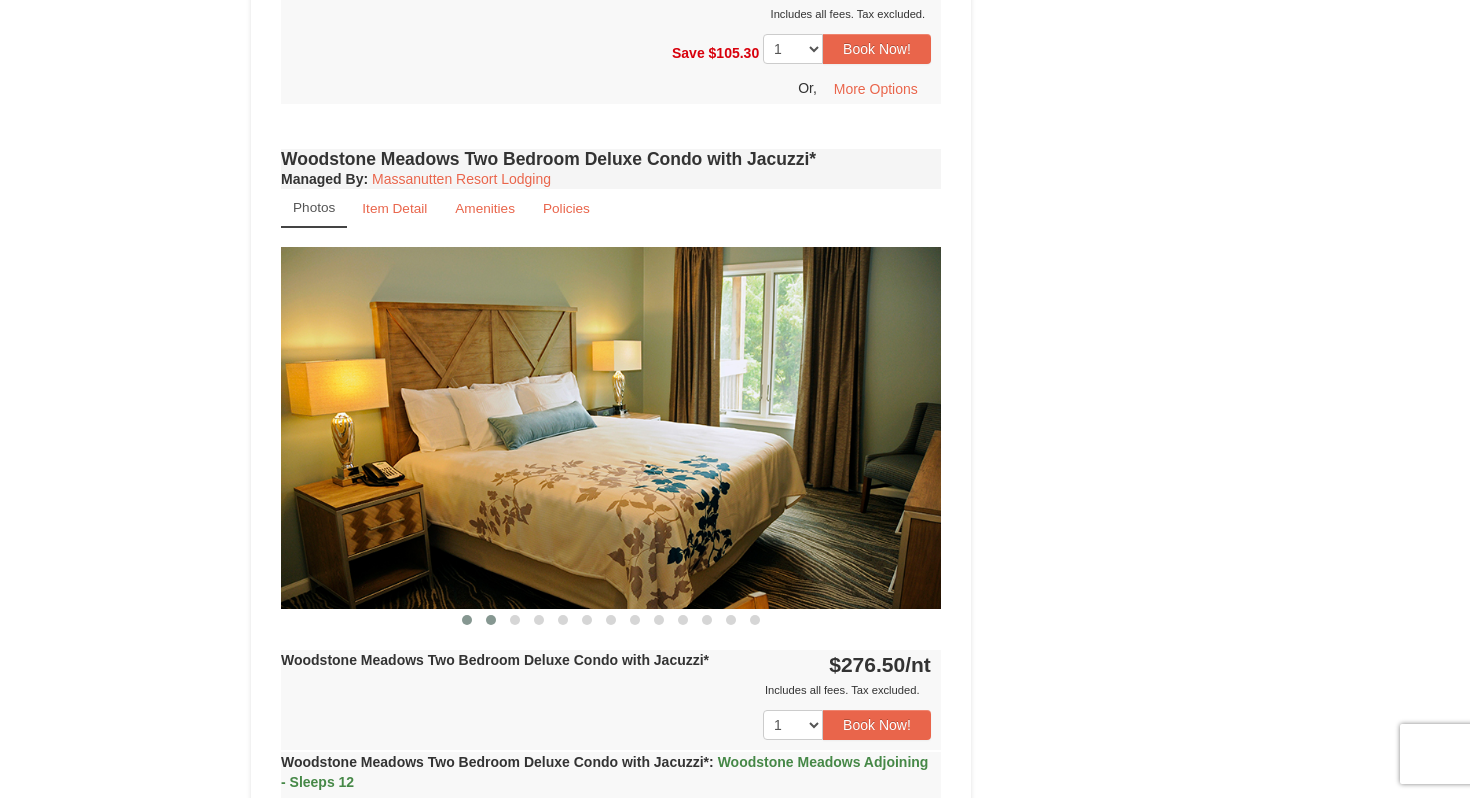 click at bounding box center [491, 620] 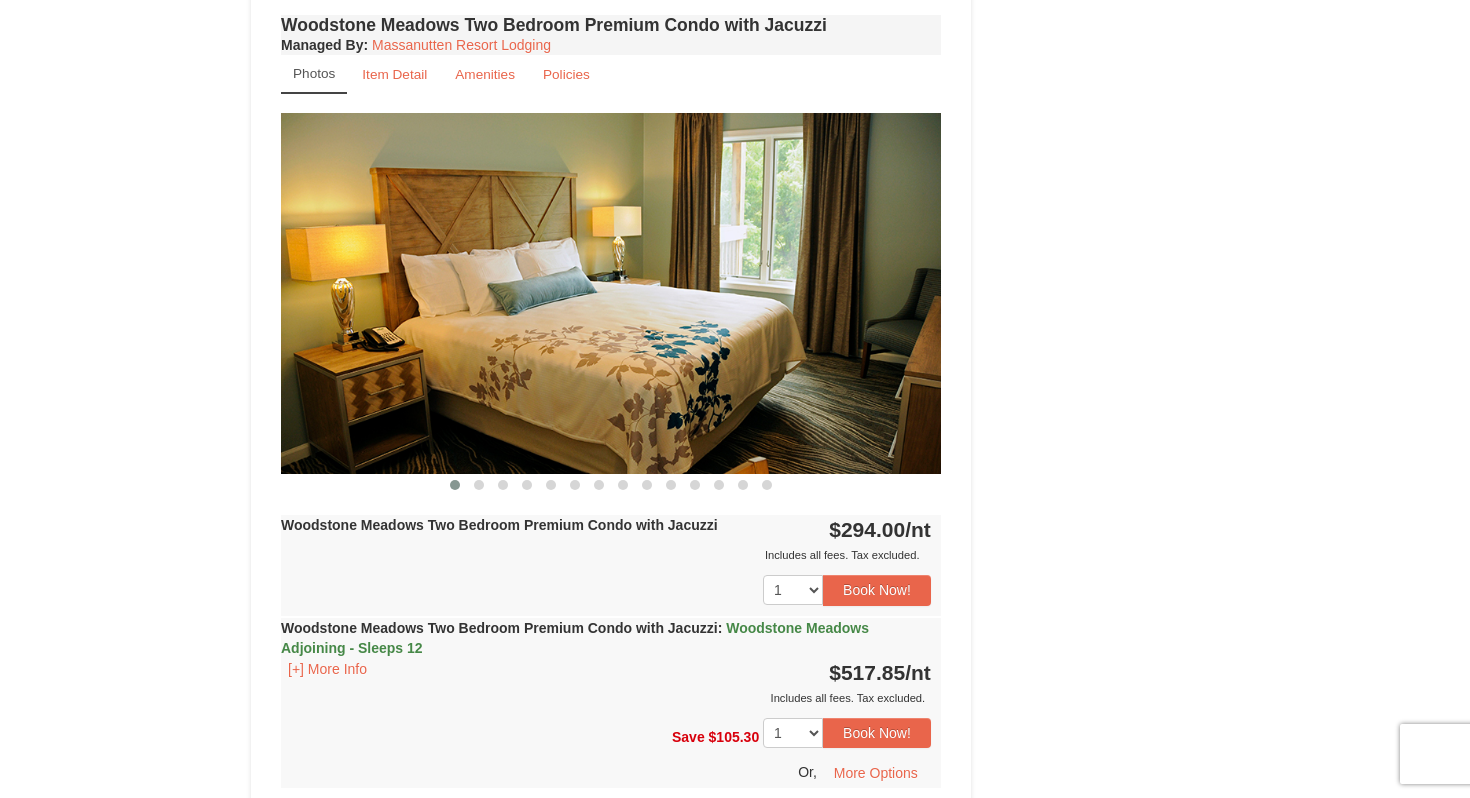 scroll, scrollTop: 4008, scrollLeft: 0, axis: vertical 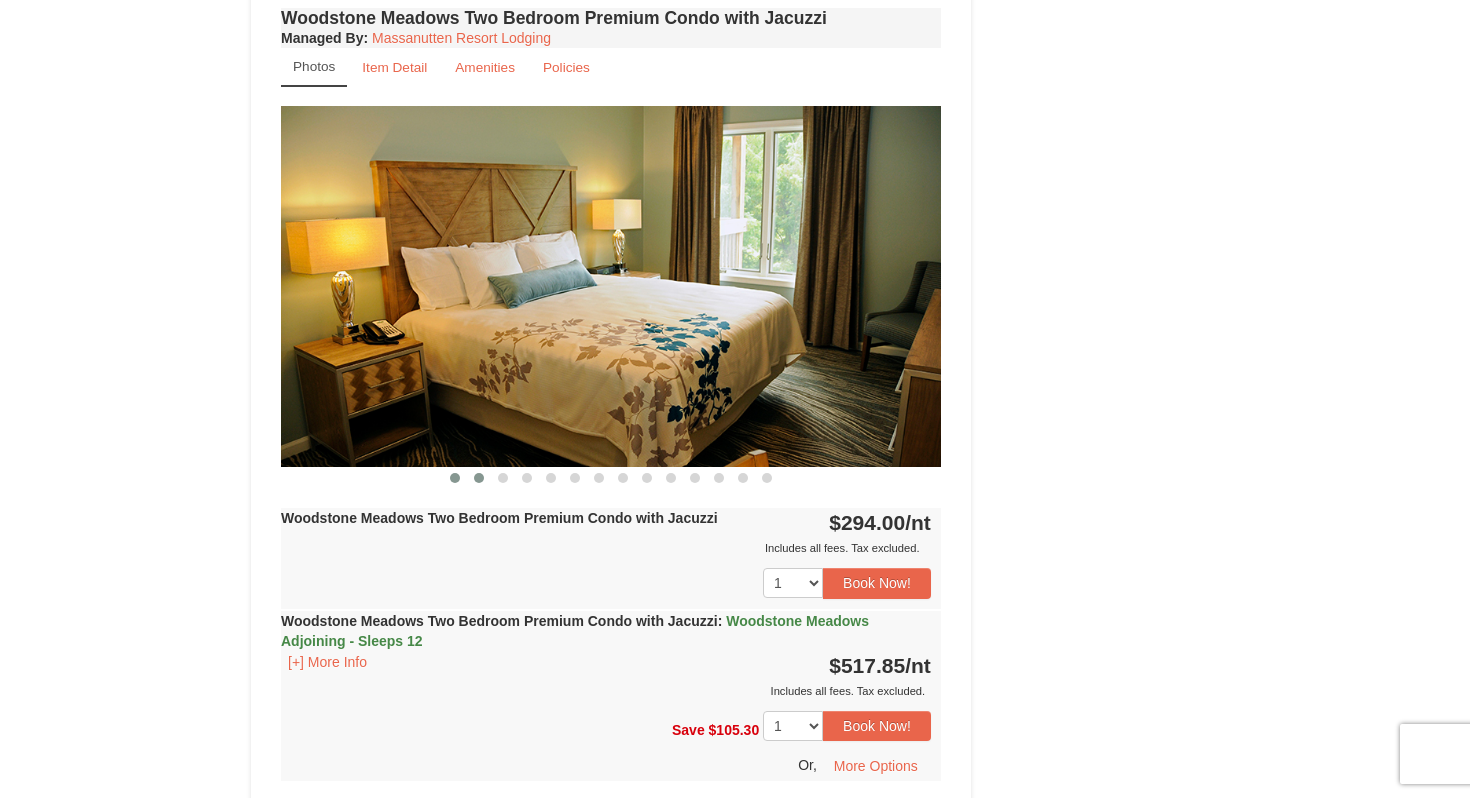 click at bounding box center (479, 478) 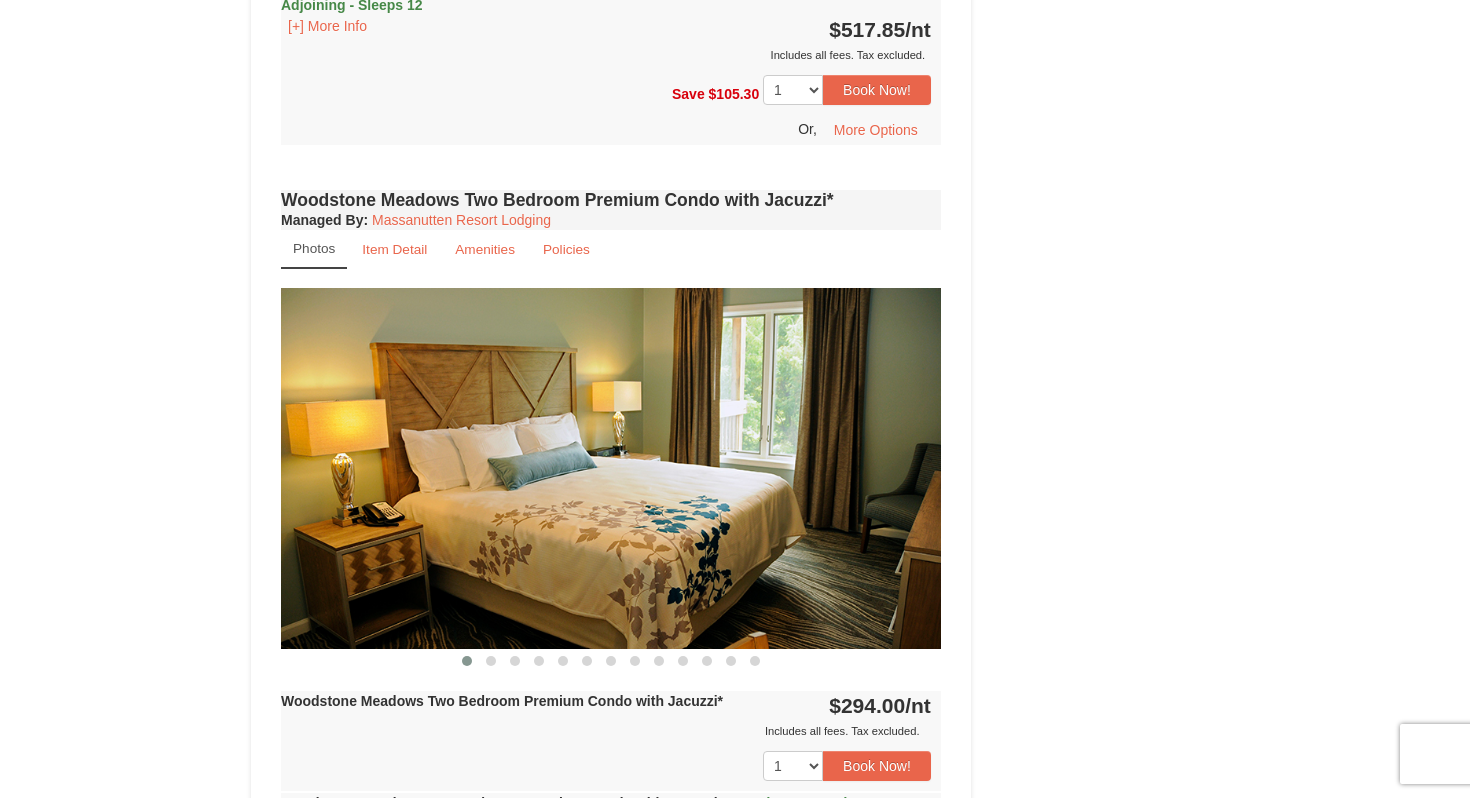 scroll, scrollTop: 4650, scrollLeft: 0, axis: vertical 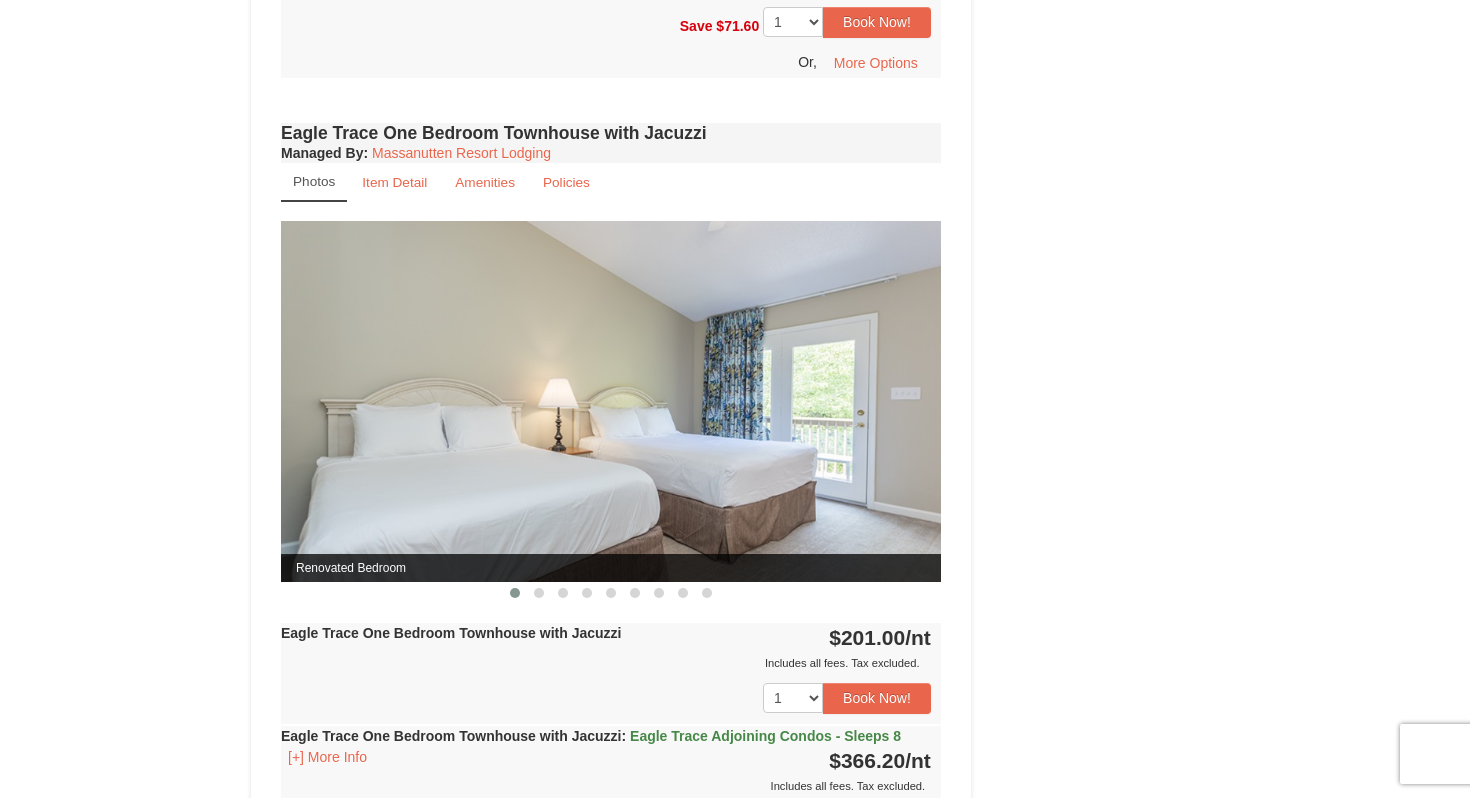 click at bounding box center [611, 401] 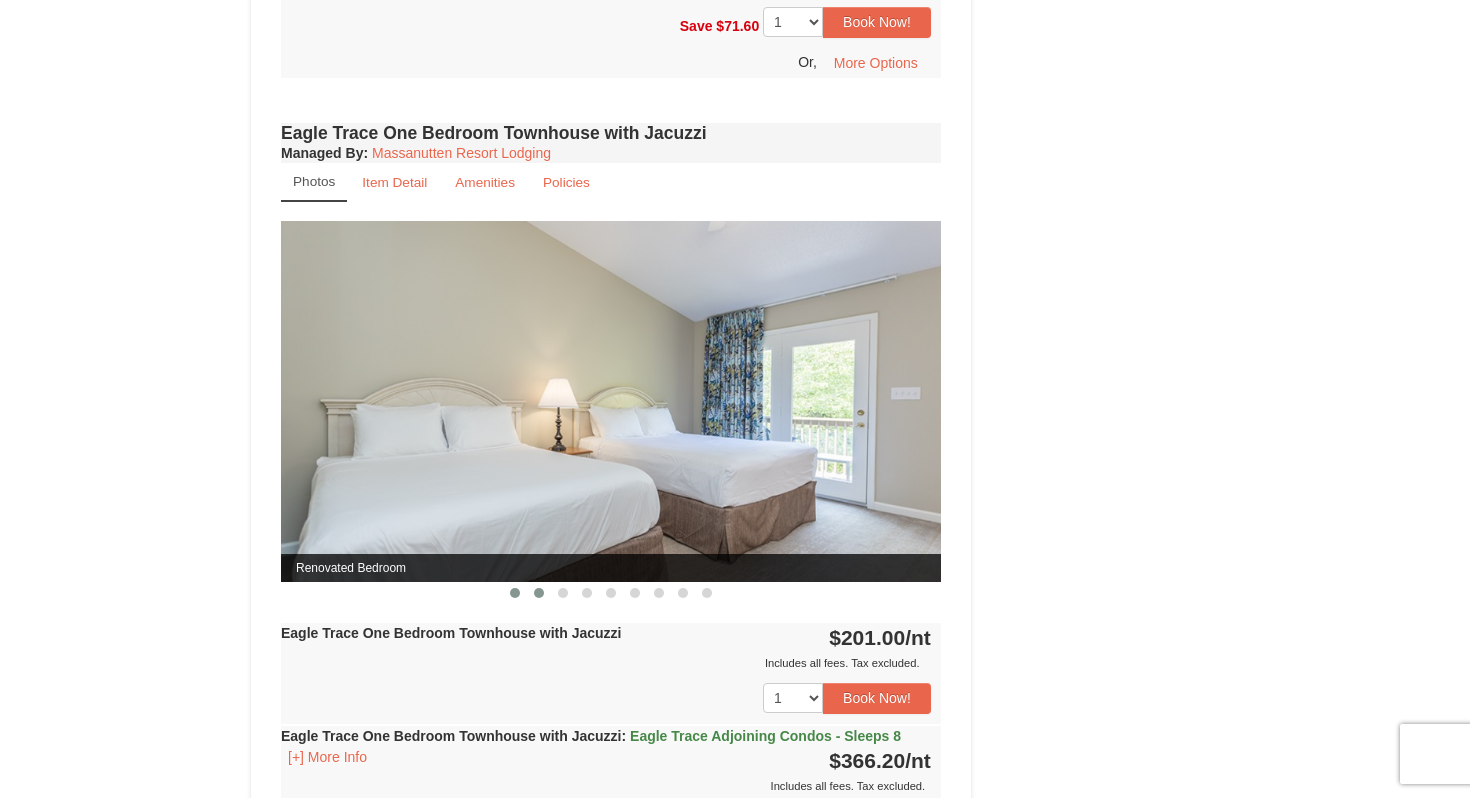 click at bounding box center [539, 593] 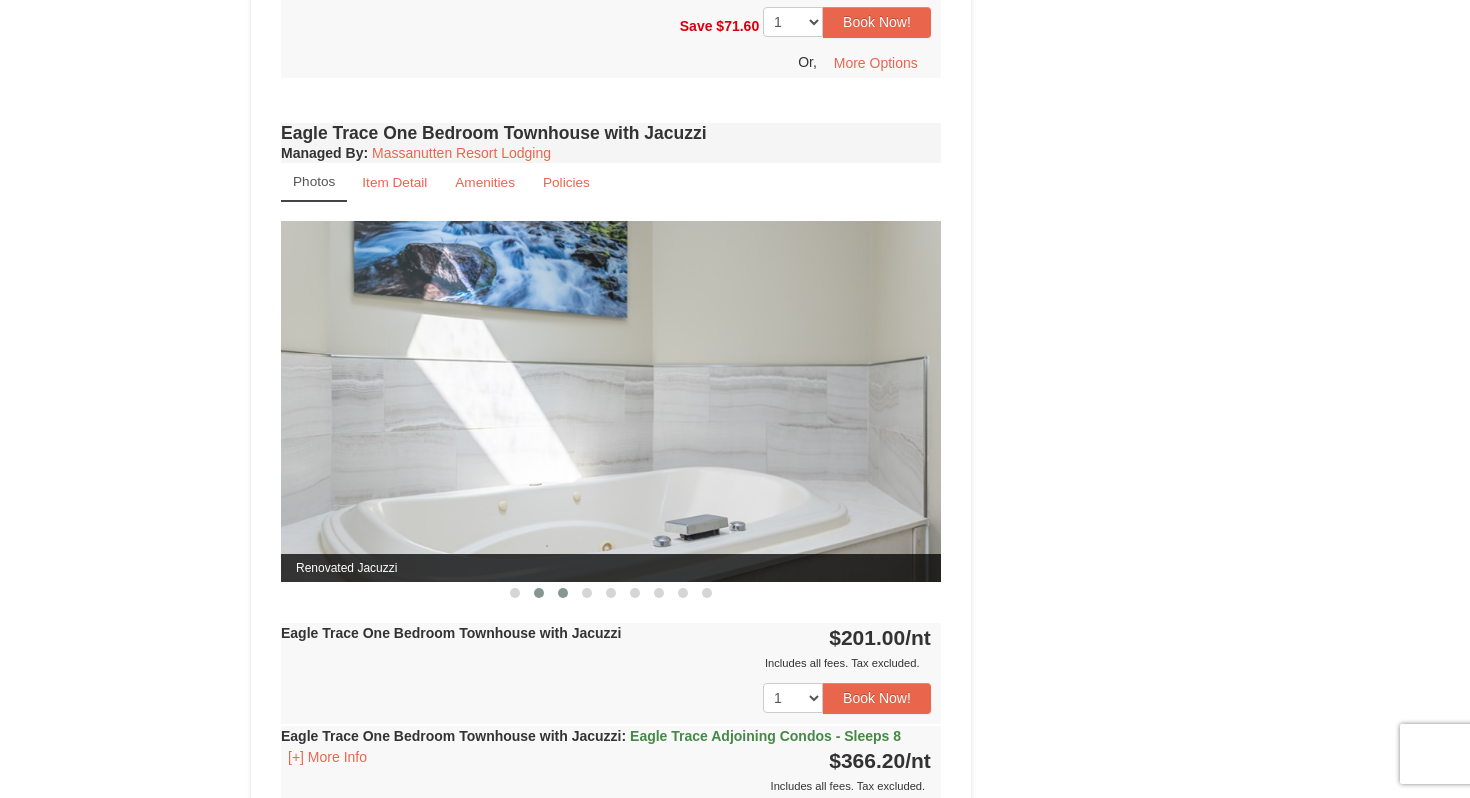 click at bounding box center [563, 593] 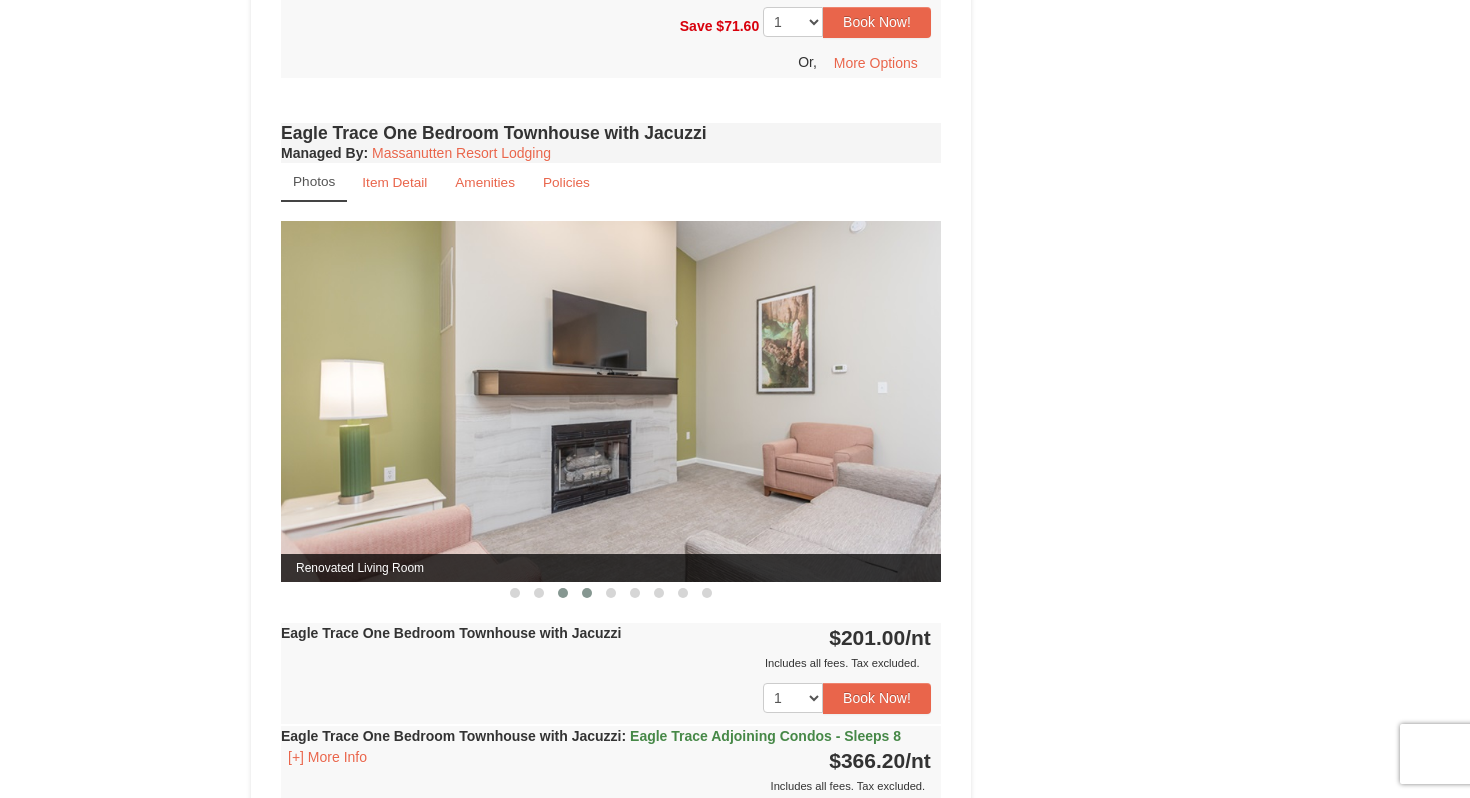 click at bounding box center (587, 593) 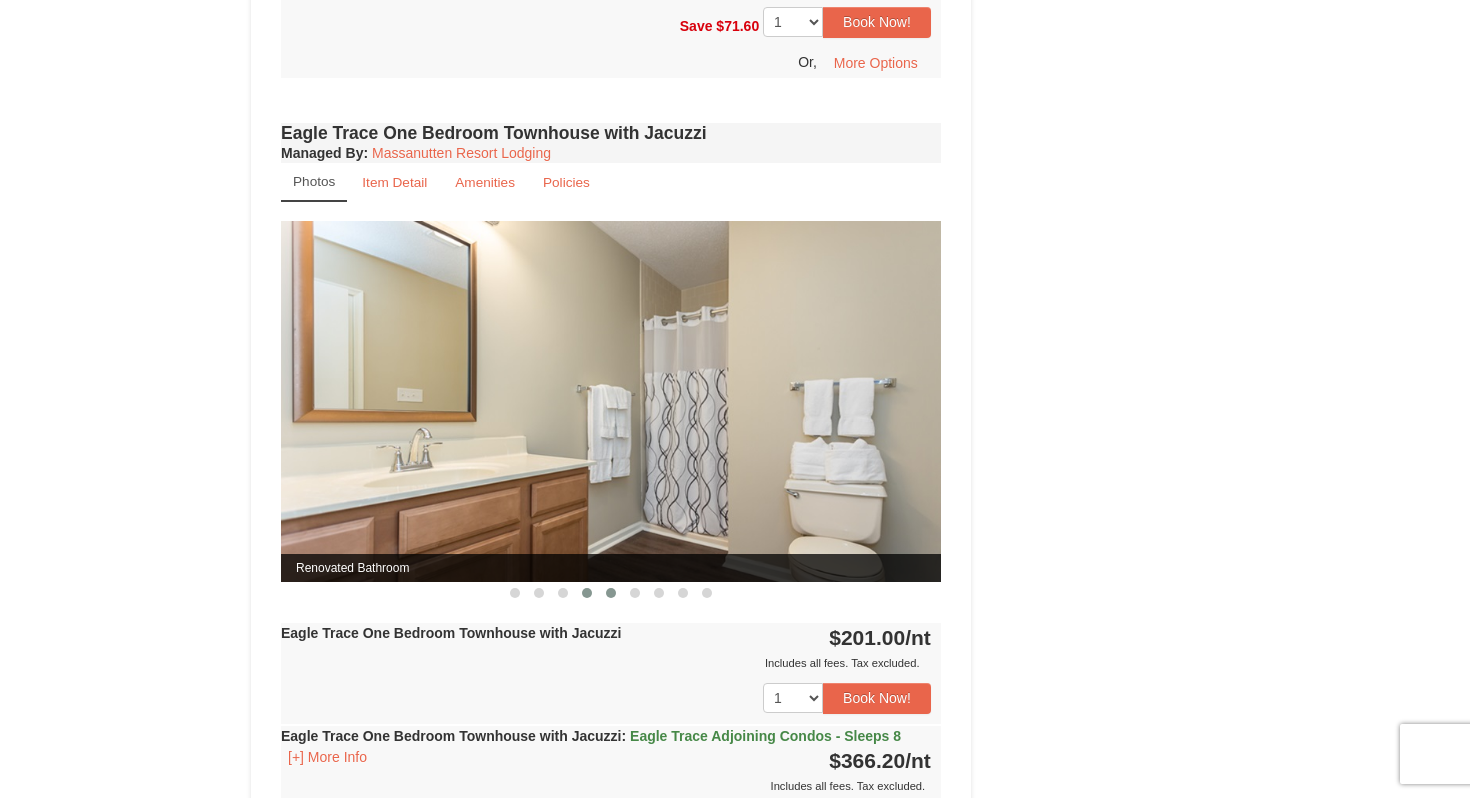 click at bounding box center [611, 593] 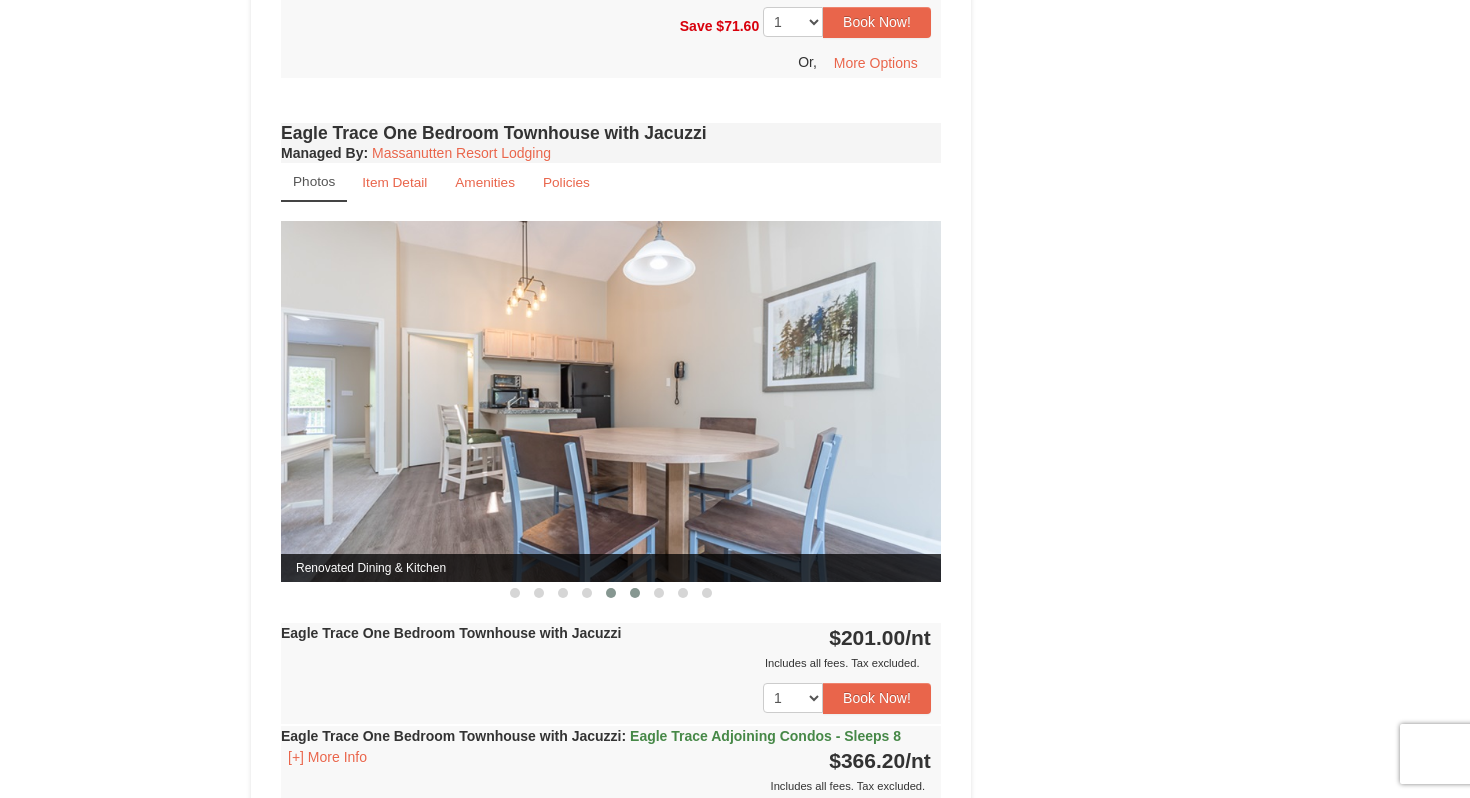 click at bounding box center [635, 593] 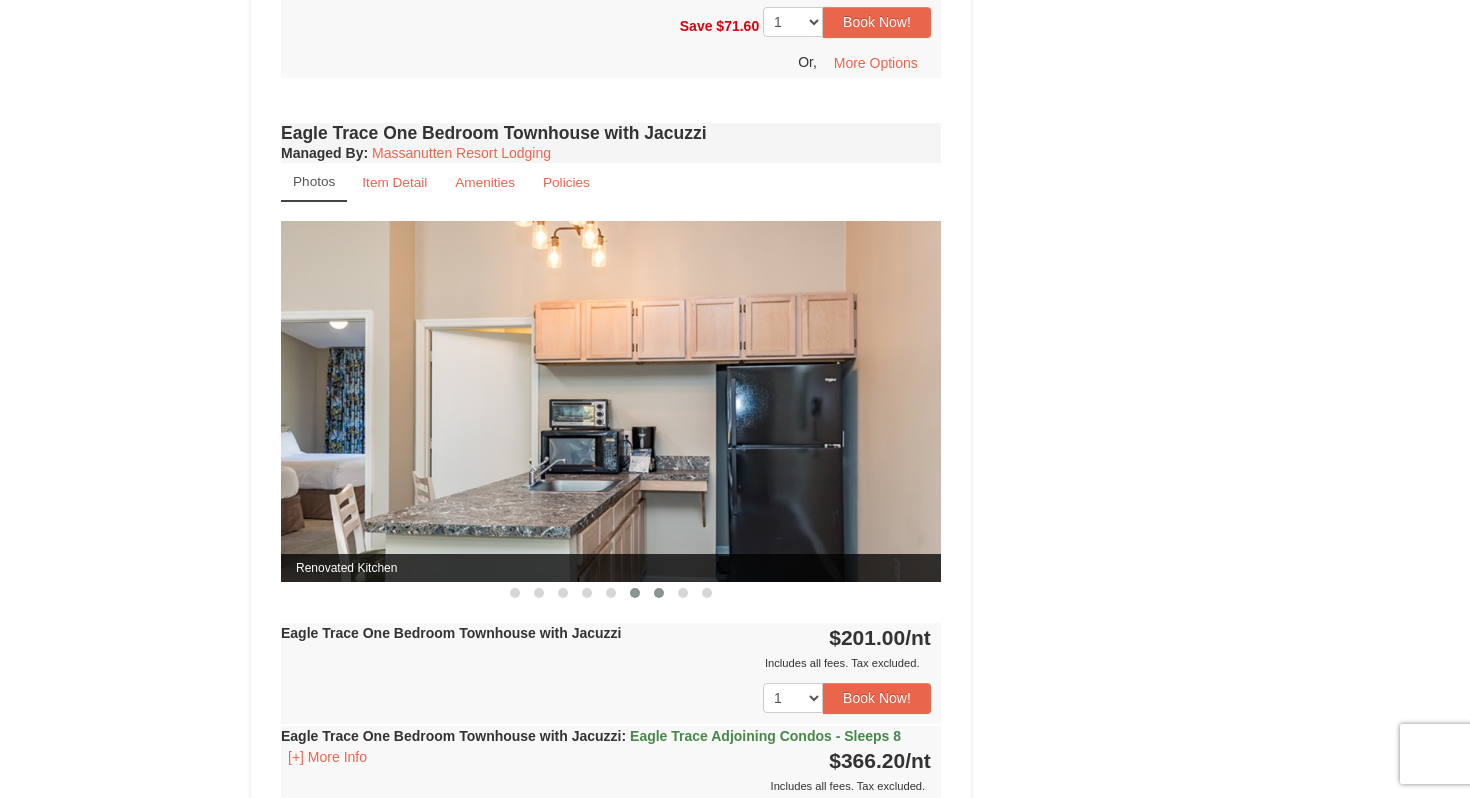 click at bounding box center [659, 593] 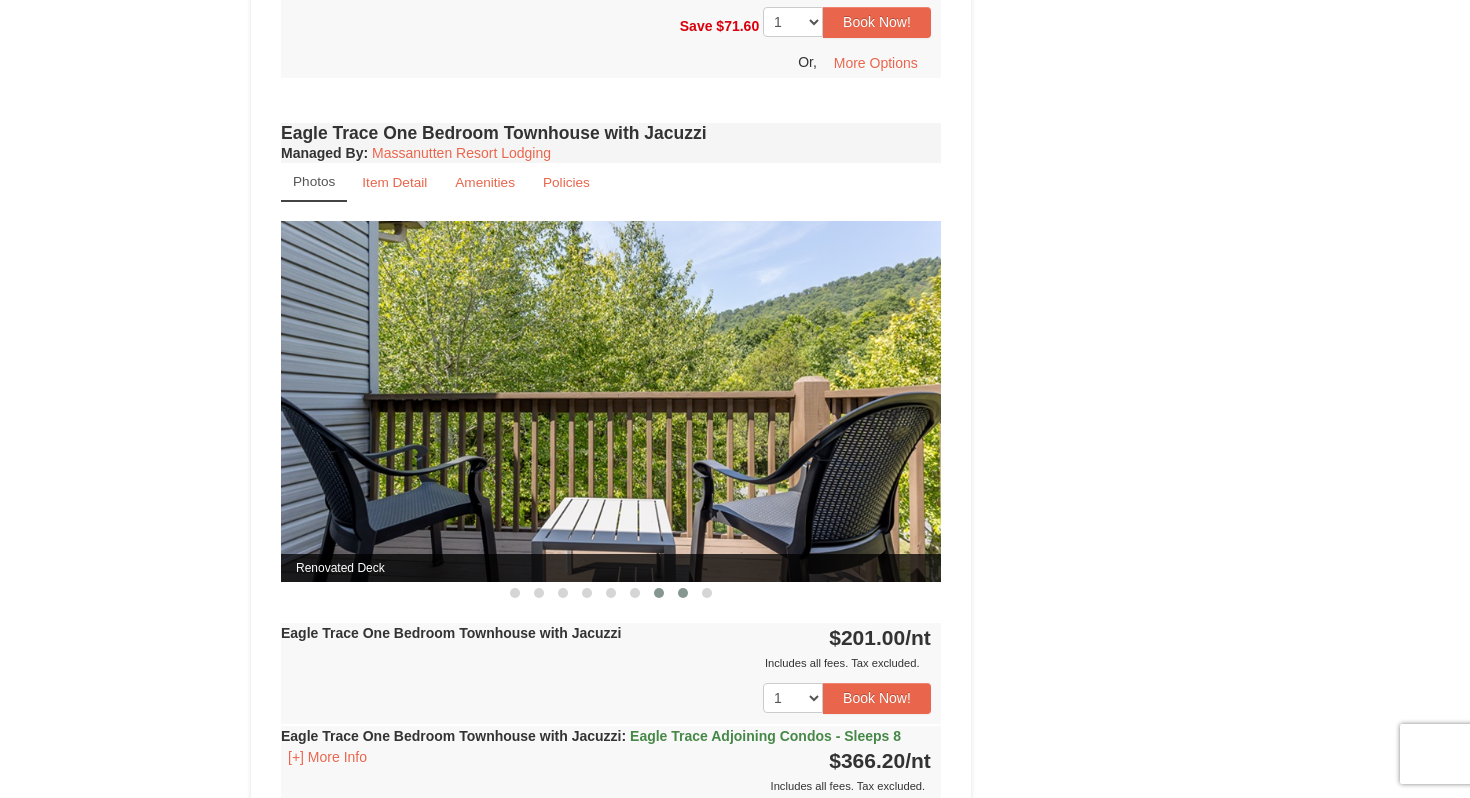 click at bounding box center (683, 593) 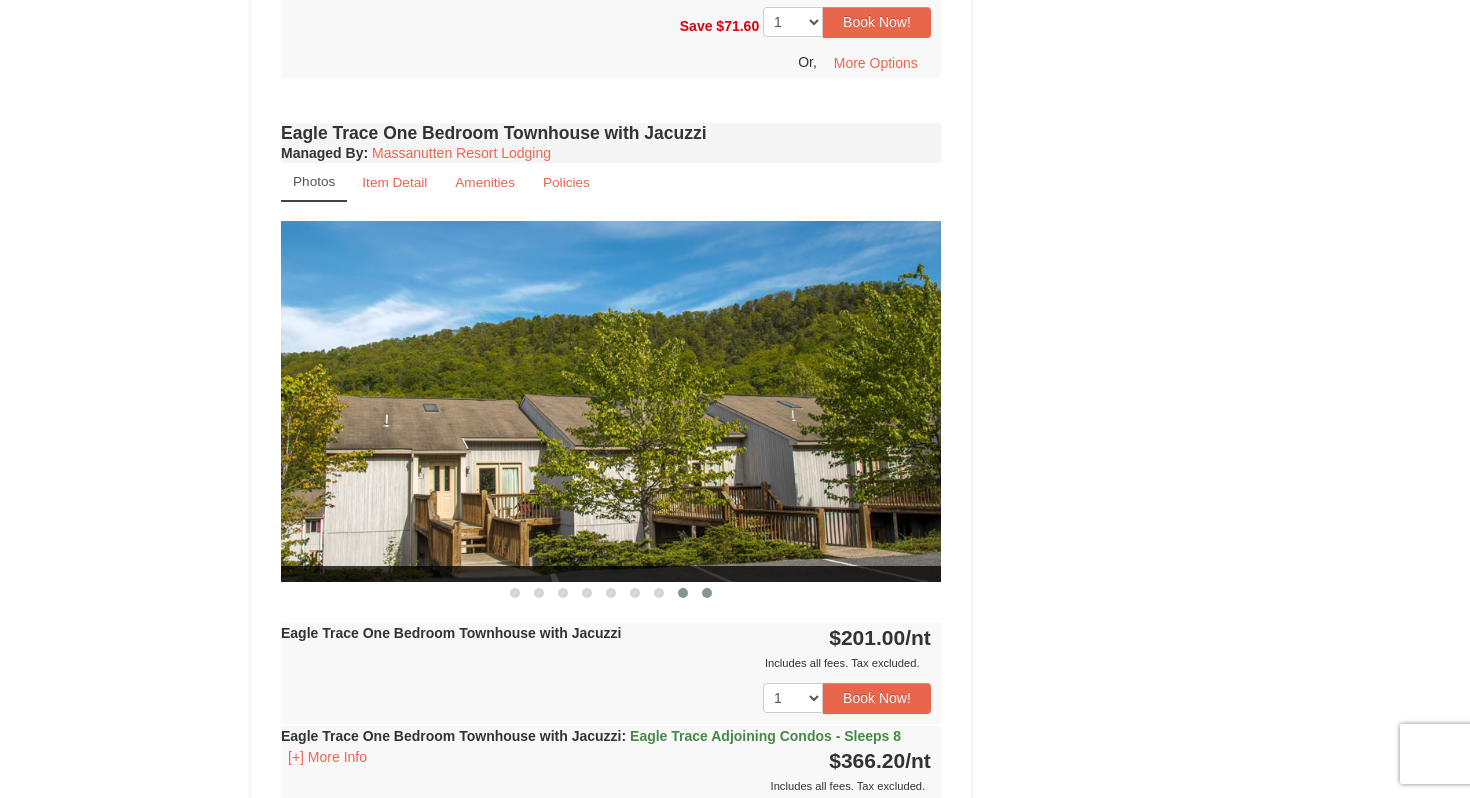 click at bounding box center [707, 593] 